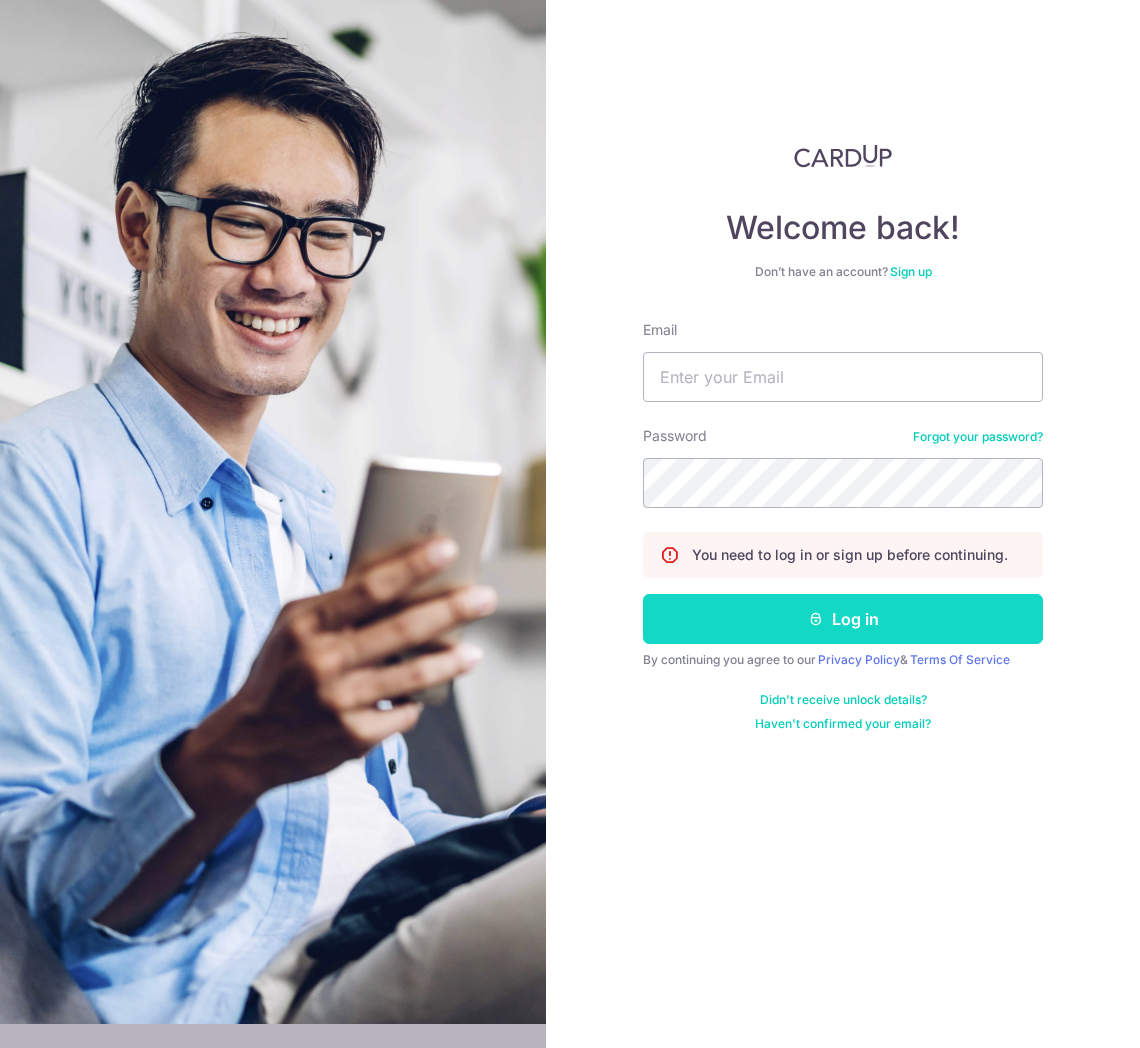 scroll, scrollTop: 0, scrollLeft: 0, axis: both 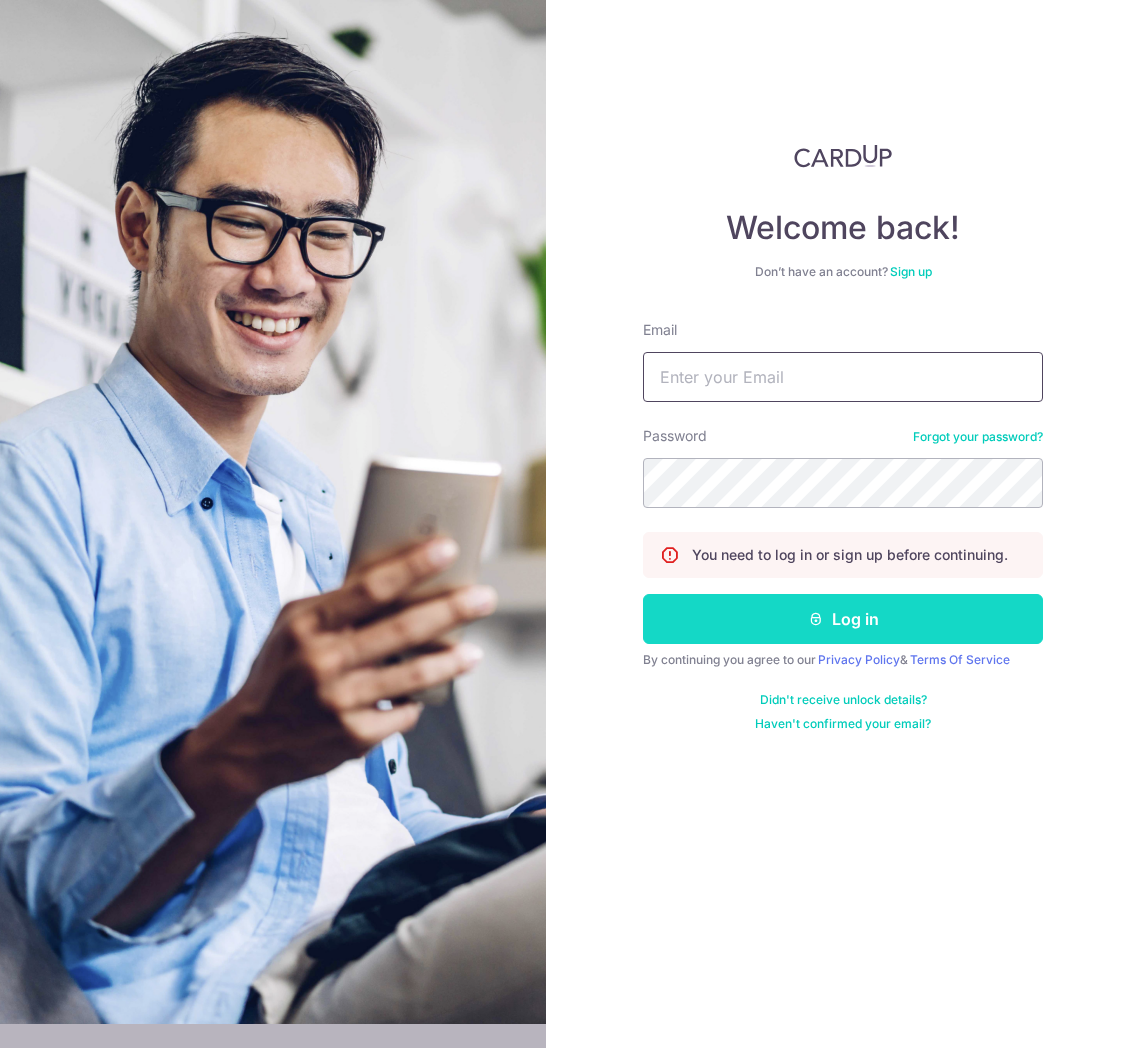 type on "div@eyebracesclinic.com" 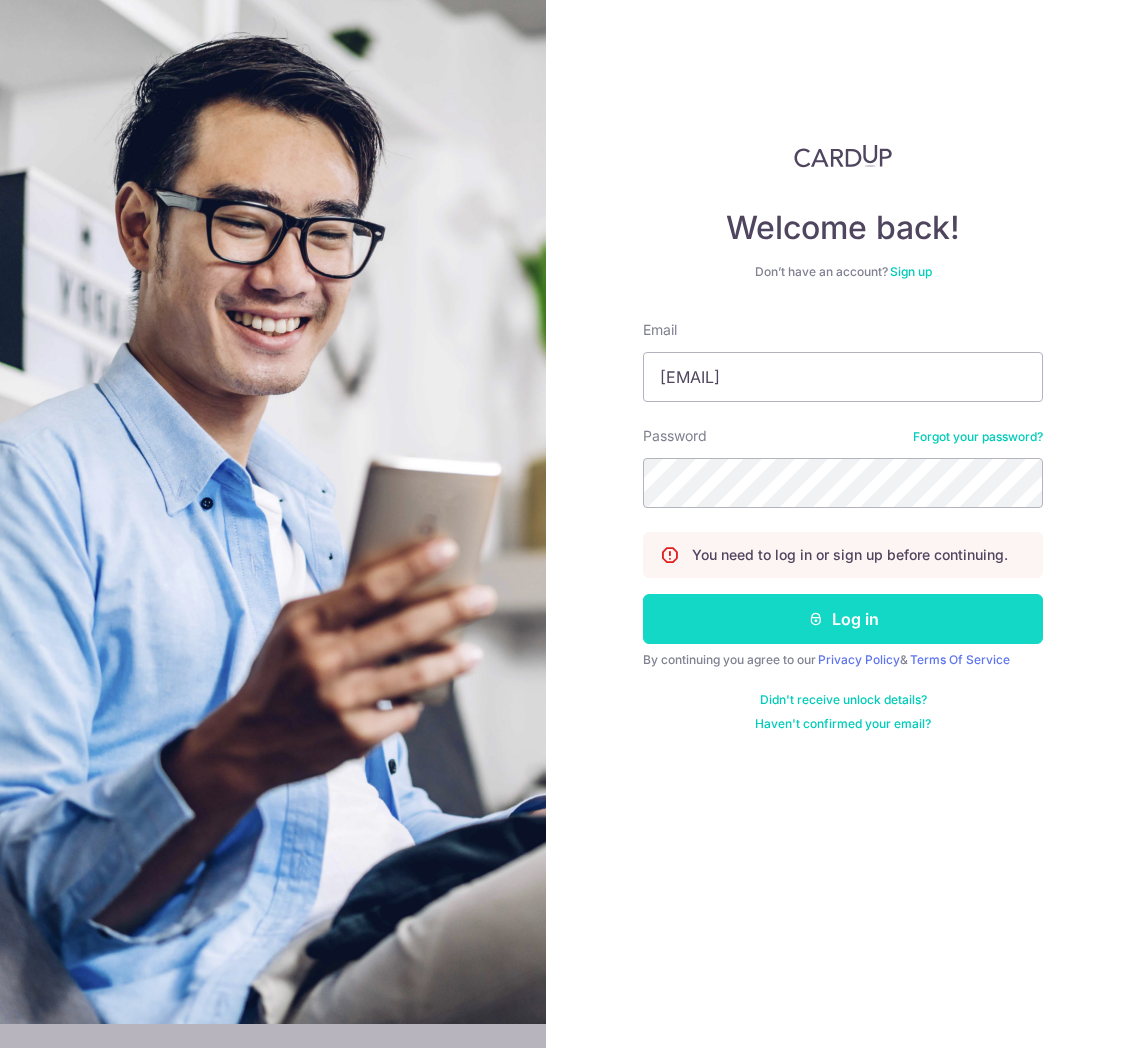 click on "Log in" at bounding box center [843, 619] 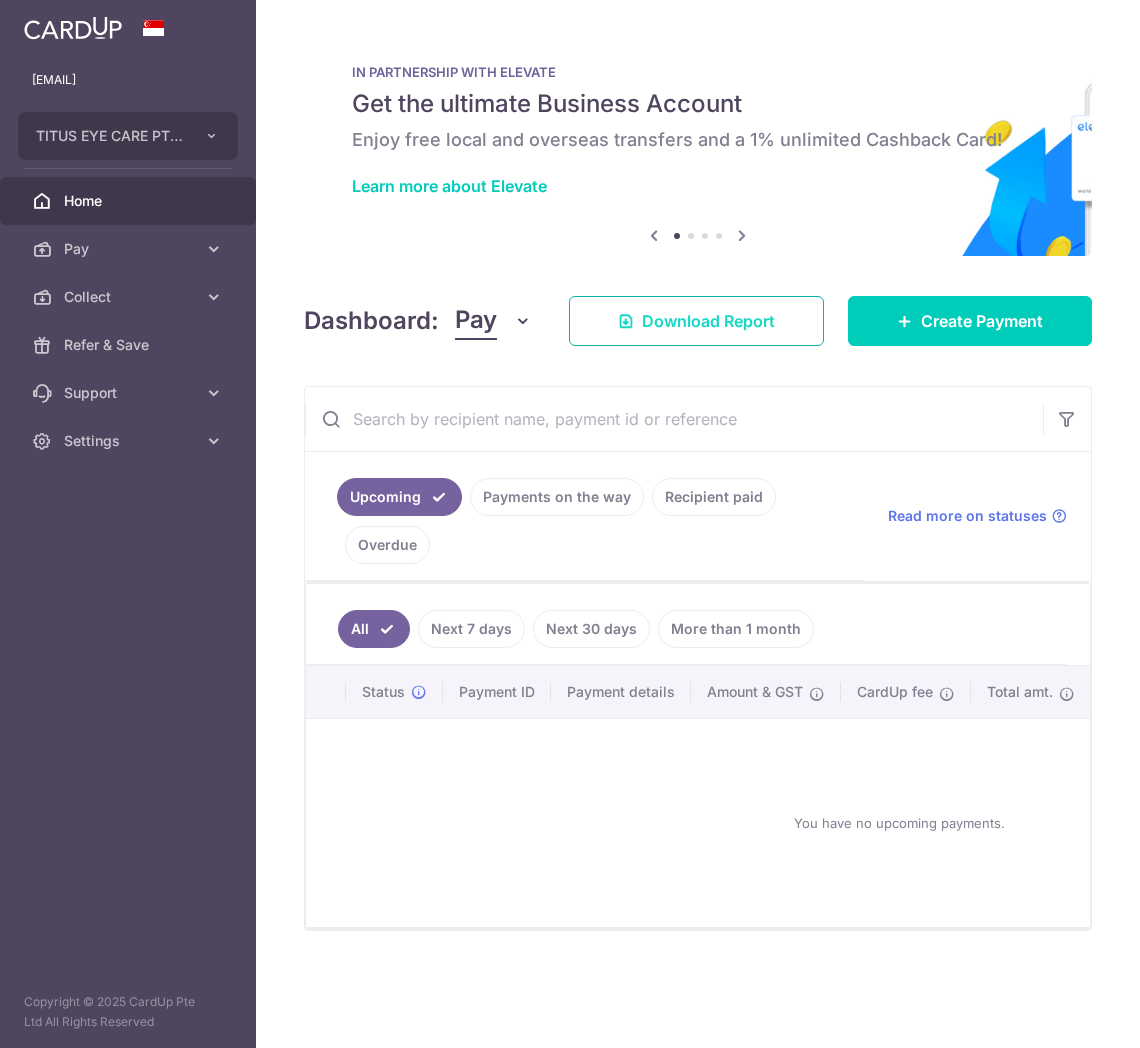 scroll, scrollTop: 0, scrollLeft: 0, axis: both 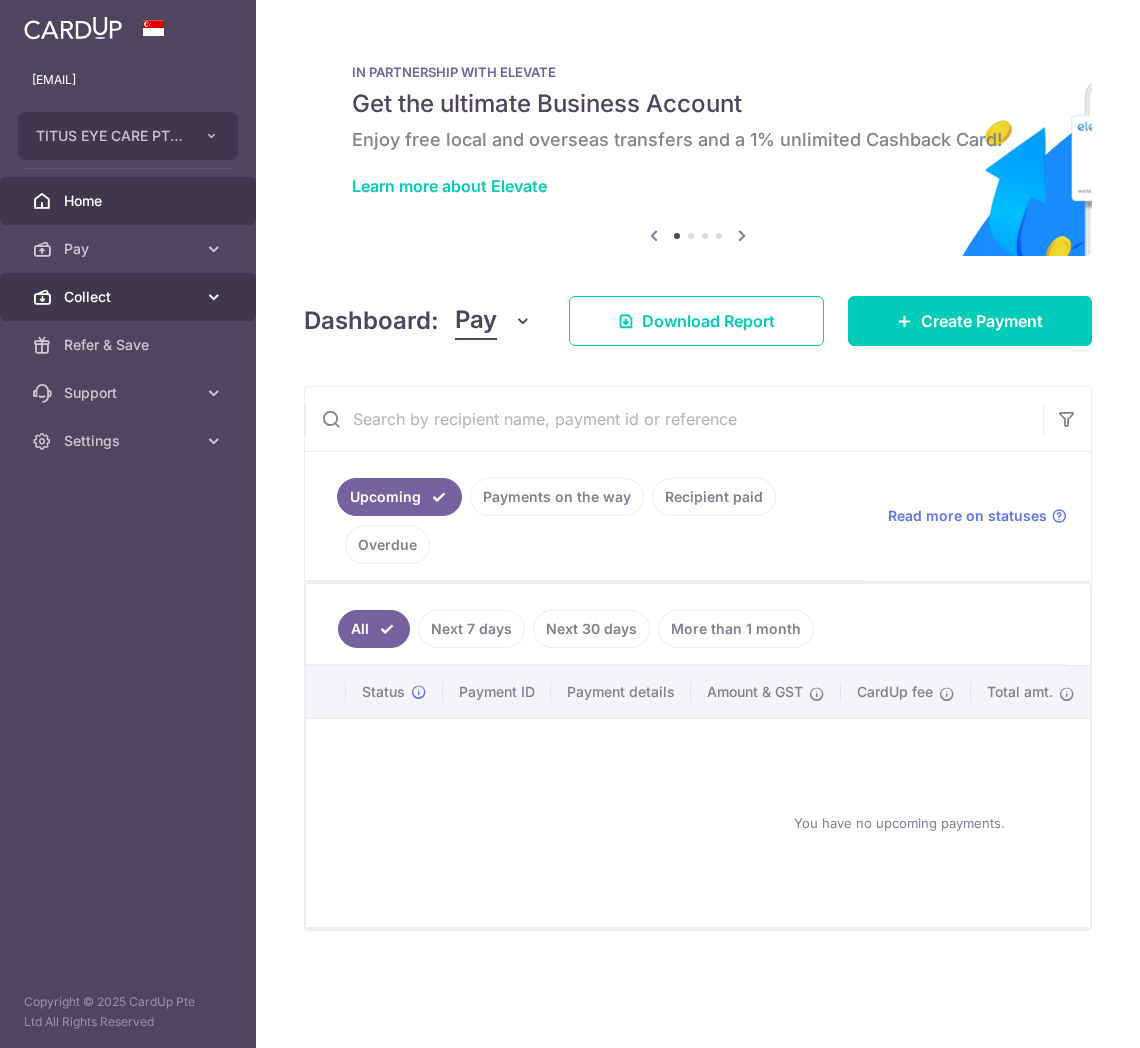 click on "Collect" at bounding box center [130, 297] 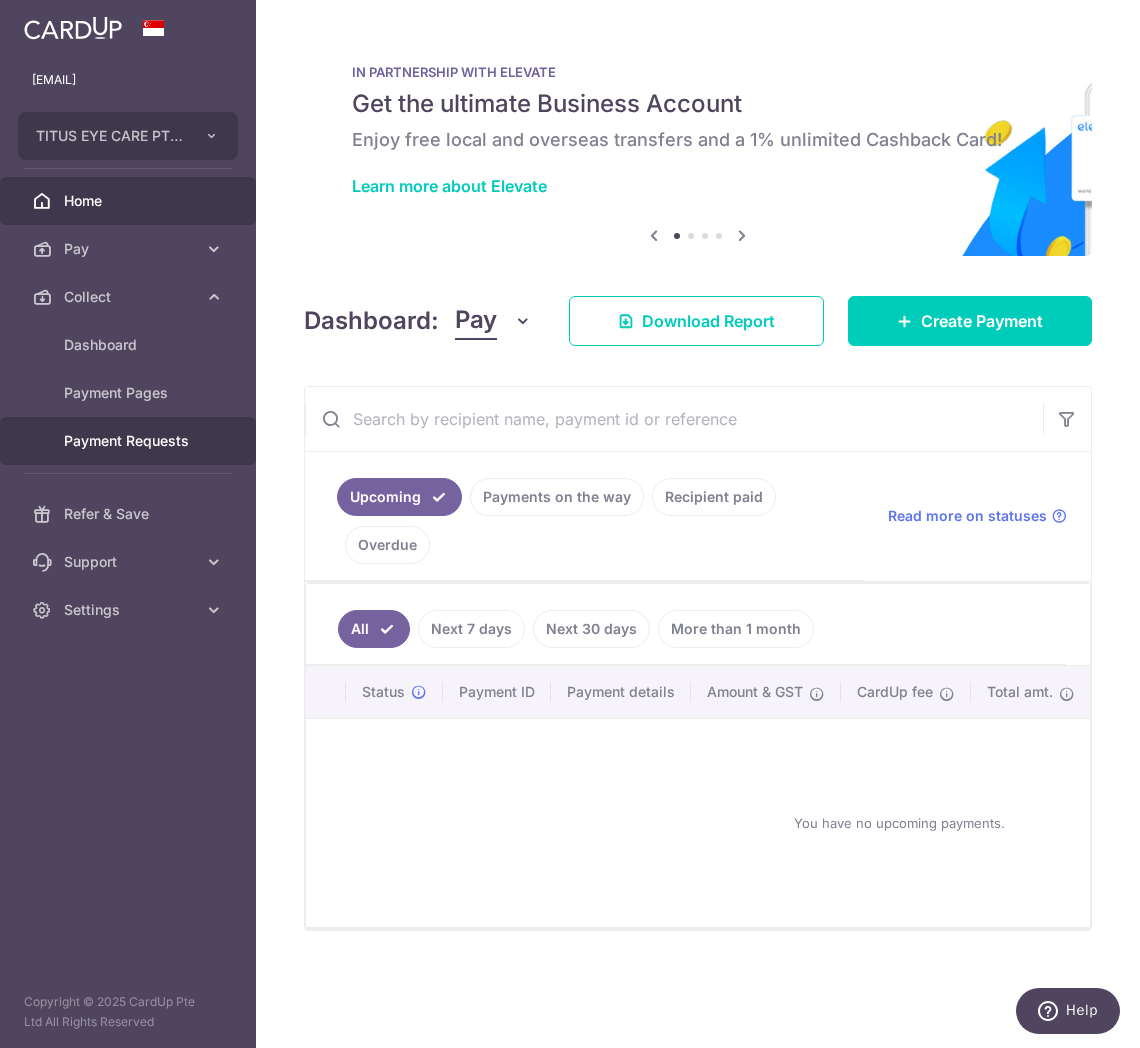 click on "Payment Requests" at bounding box center (130, 441) 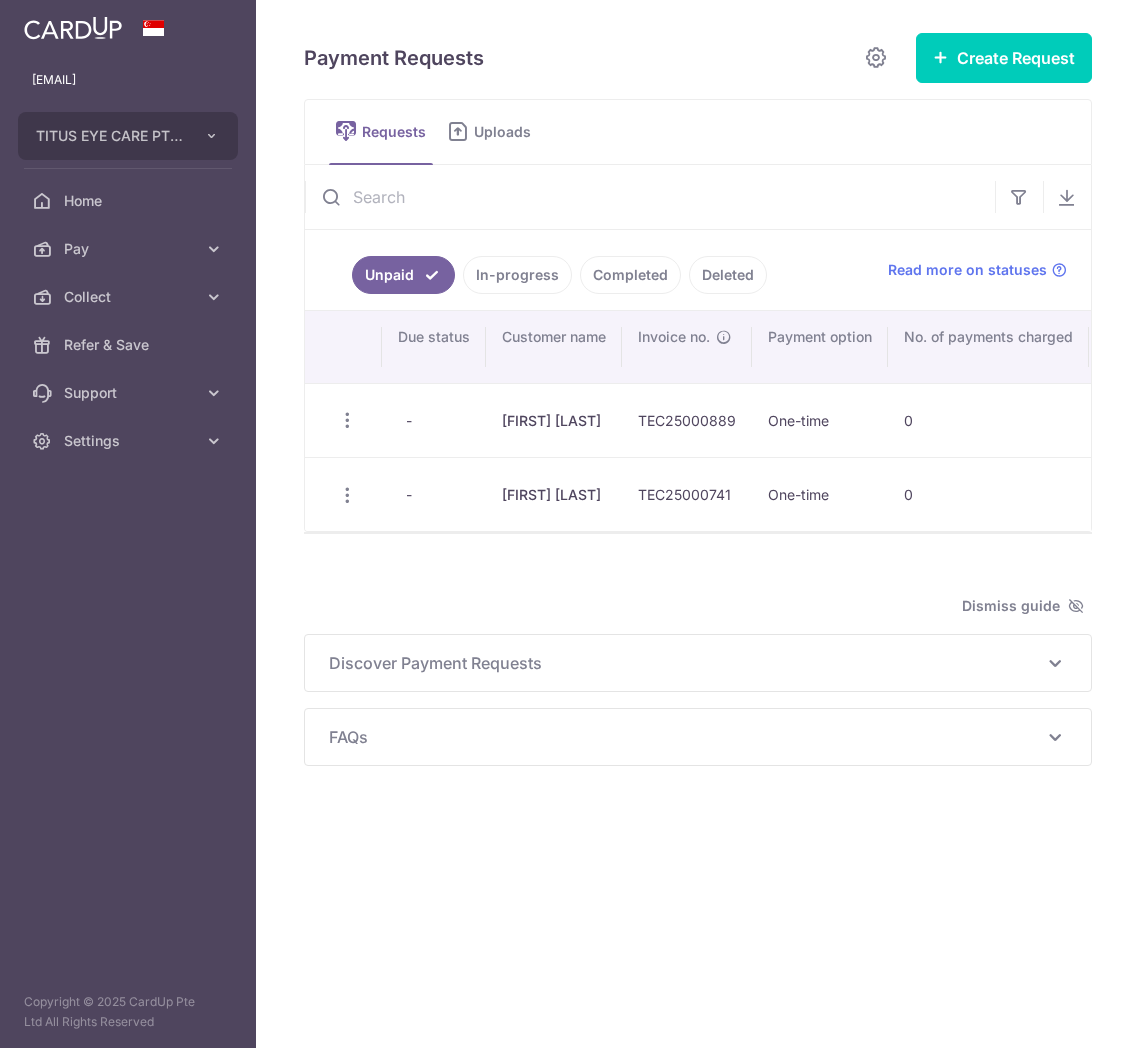 scroll, scrollTop: 0, scrollLeft: 0, axis: both 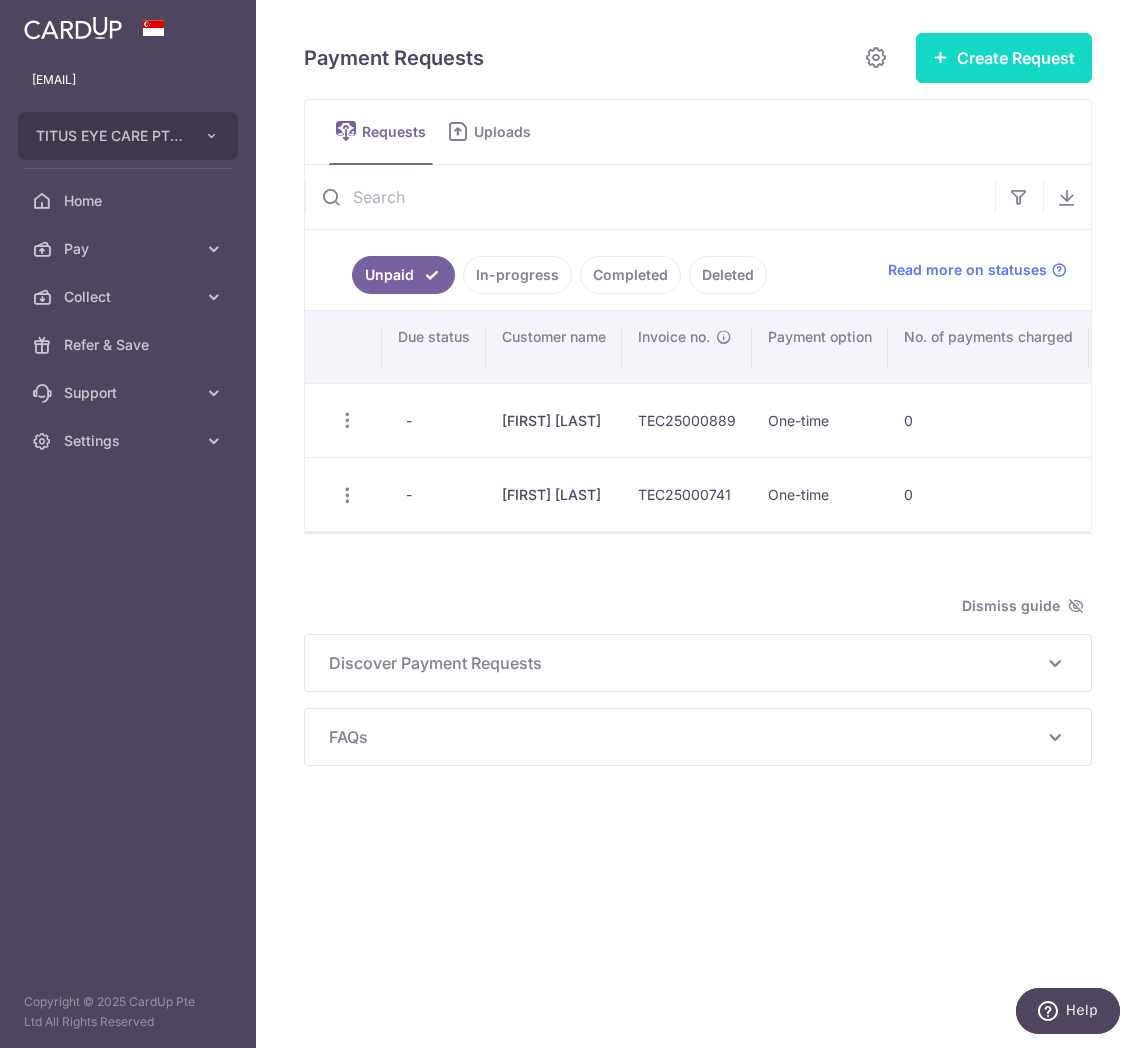click on "Create Request" at bounding box center [1004, 58] 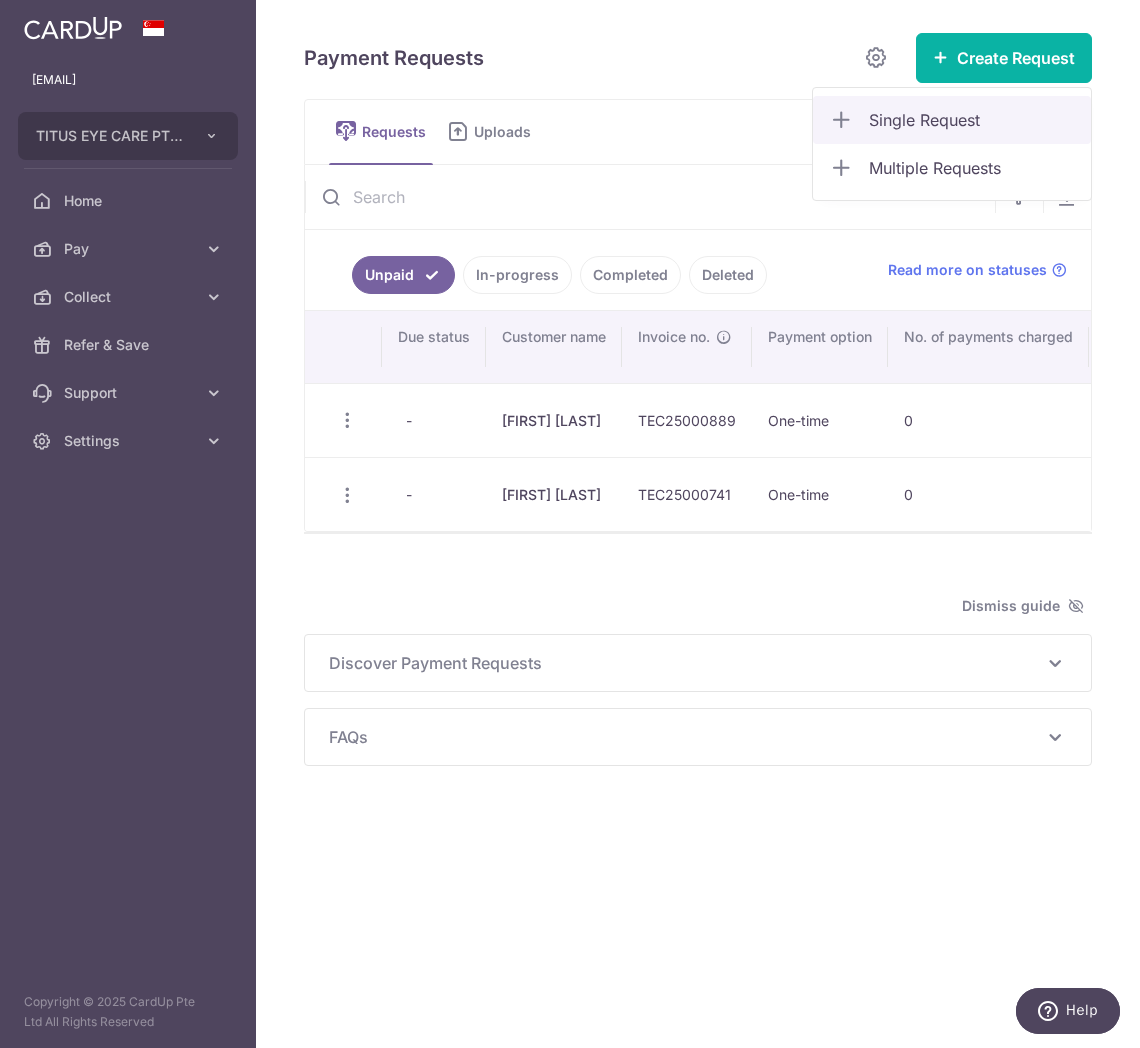 click on "Single Request" at bounding box center (972, 120) 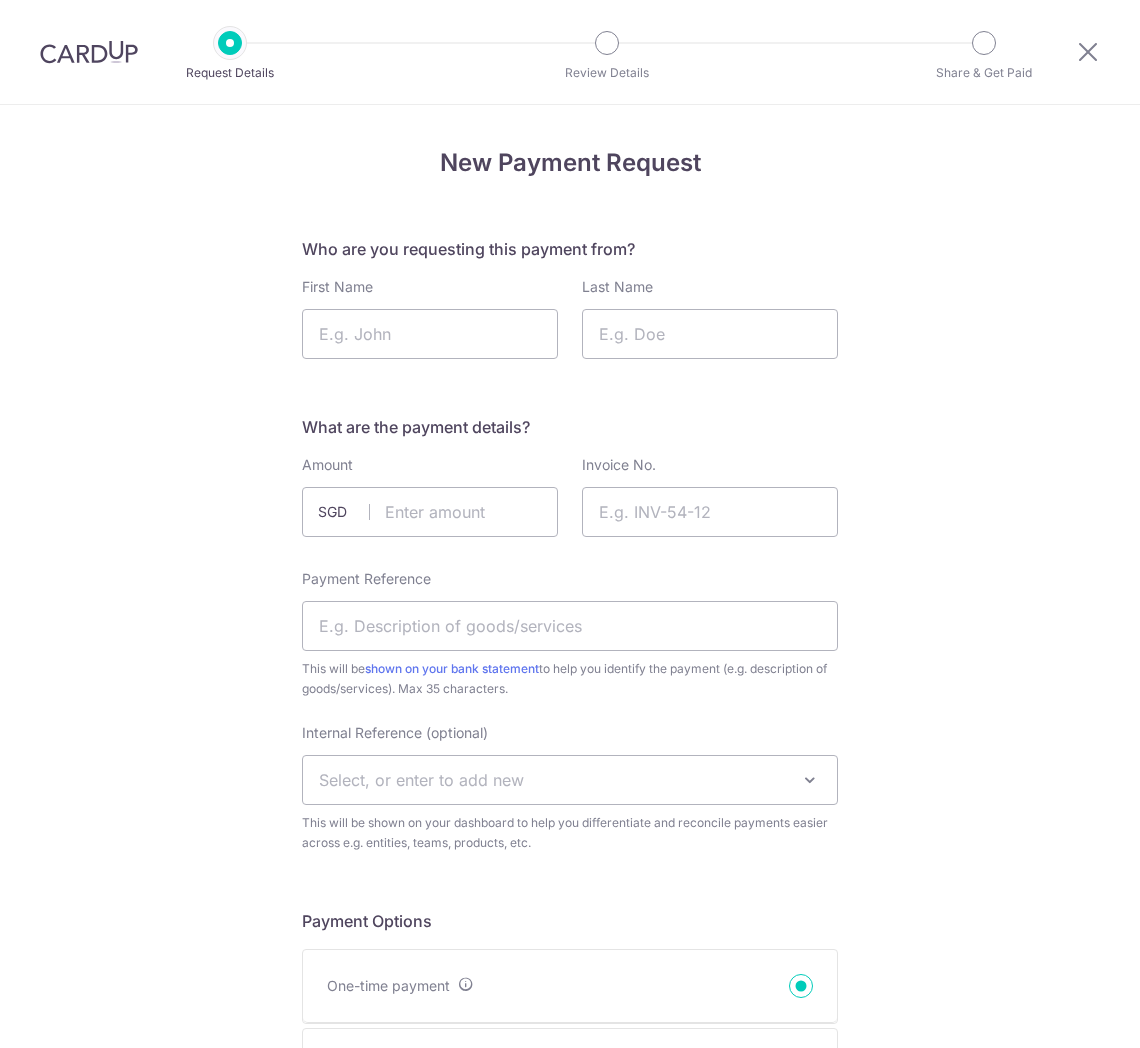 scroll, scrollTop: 0, scrollLeft: 0, axis: both 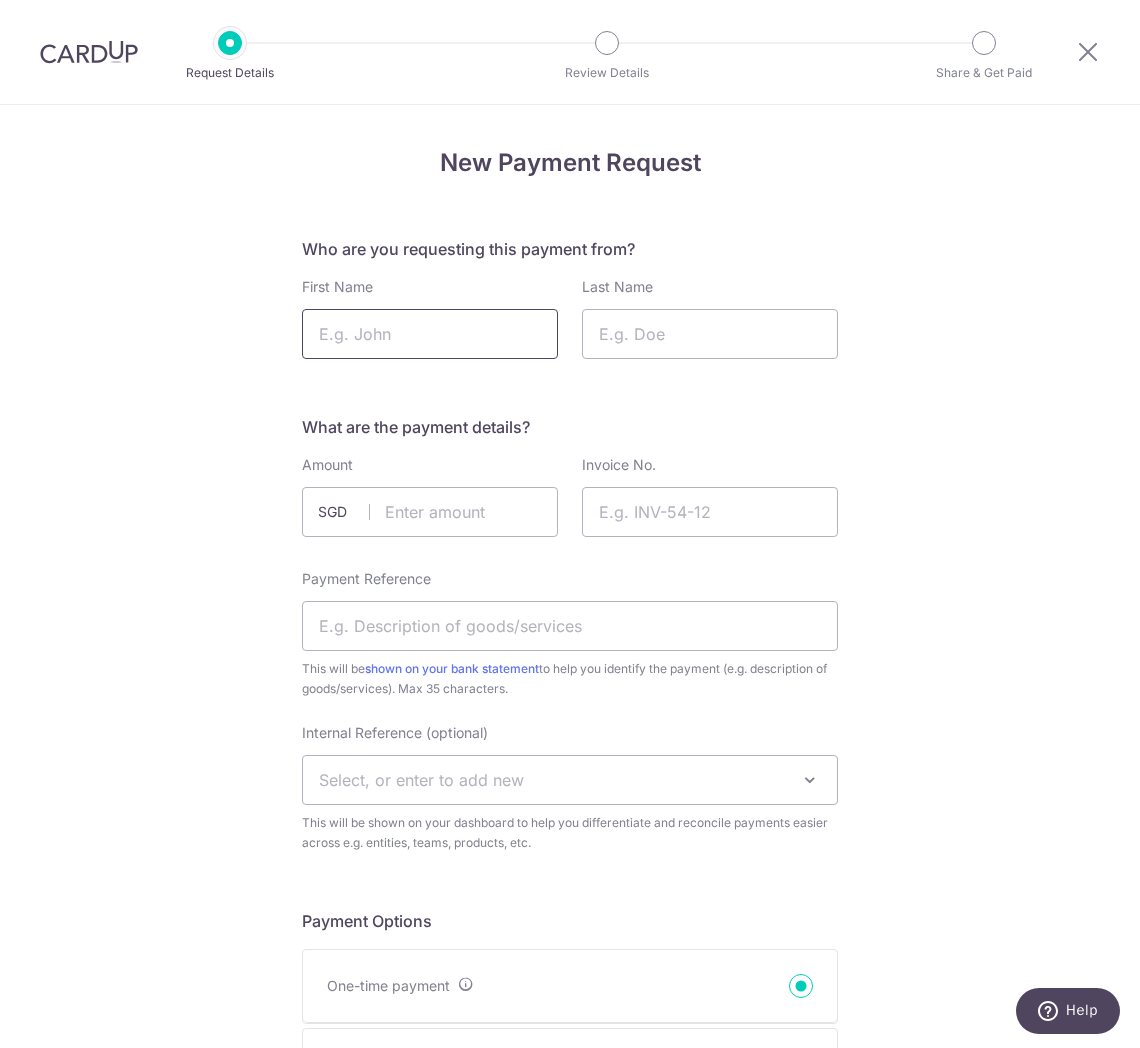 click on "First Name" at bounding box center (430, 334) 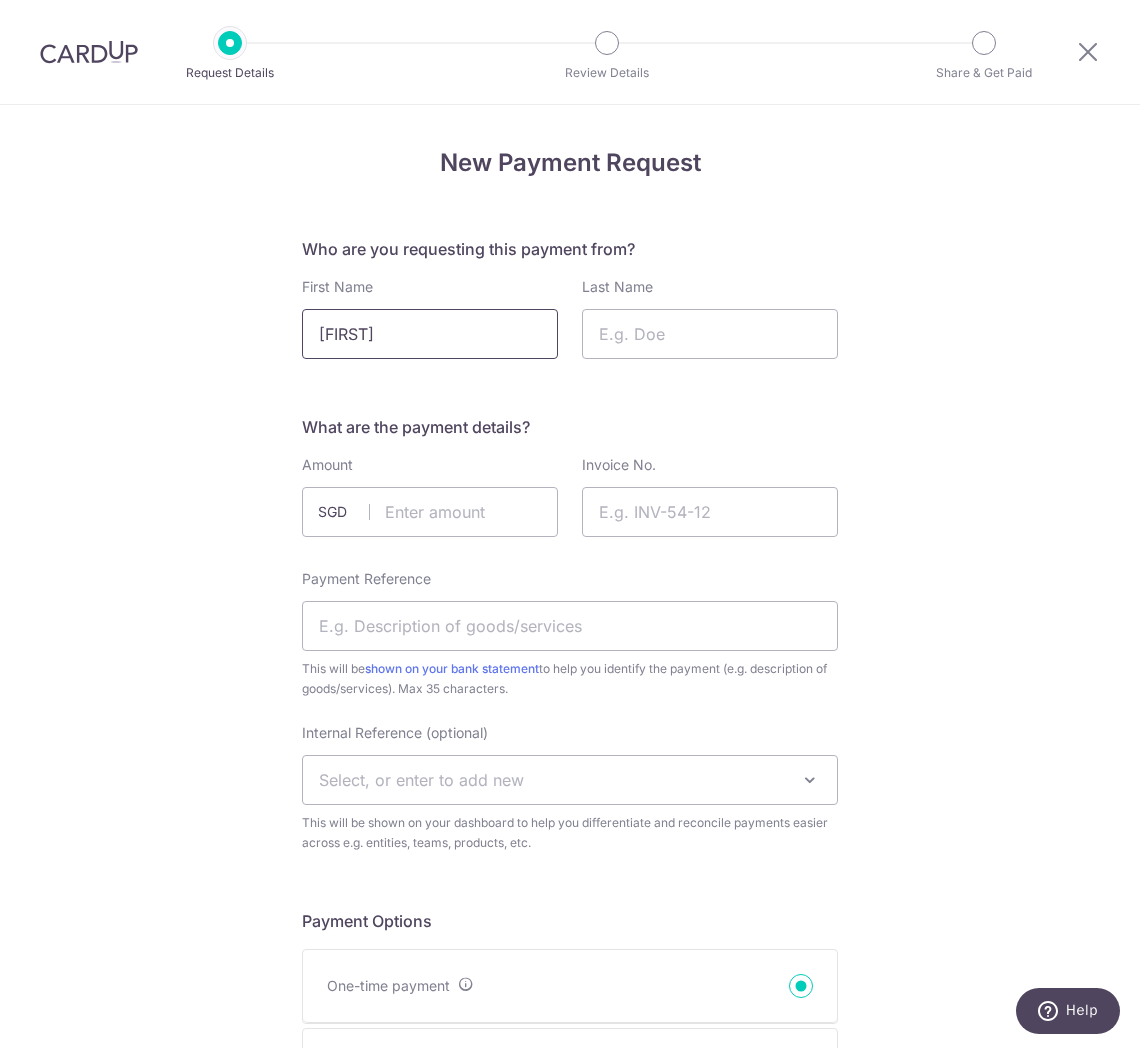 type on "[FIRST]" 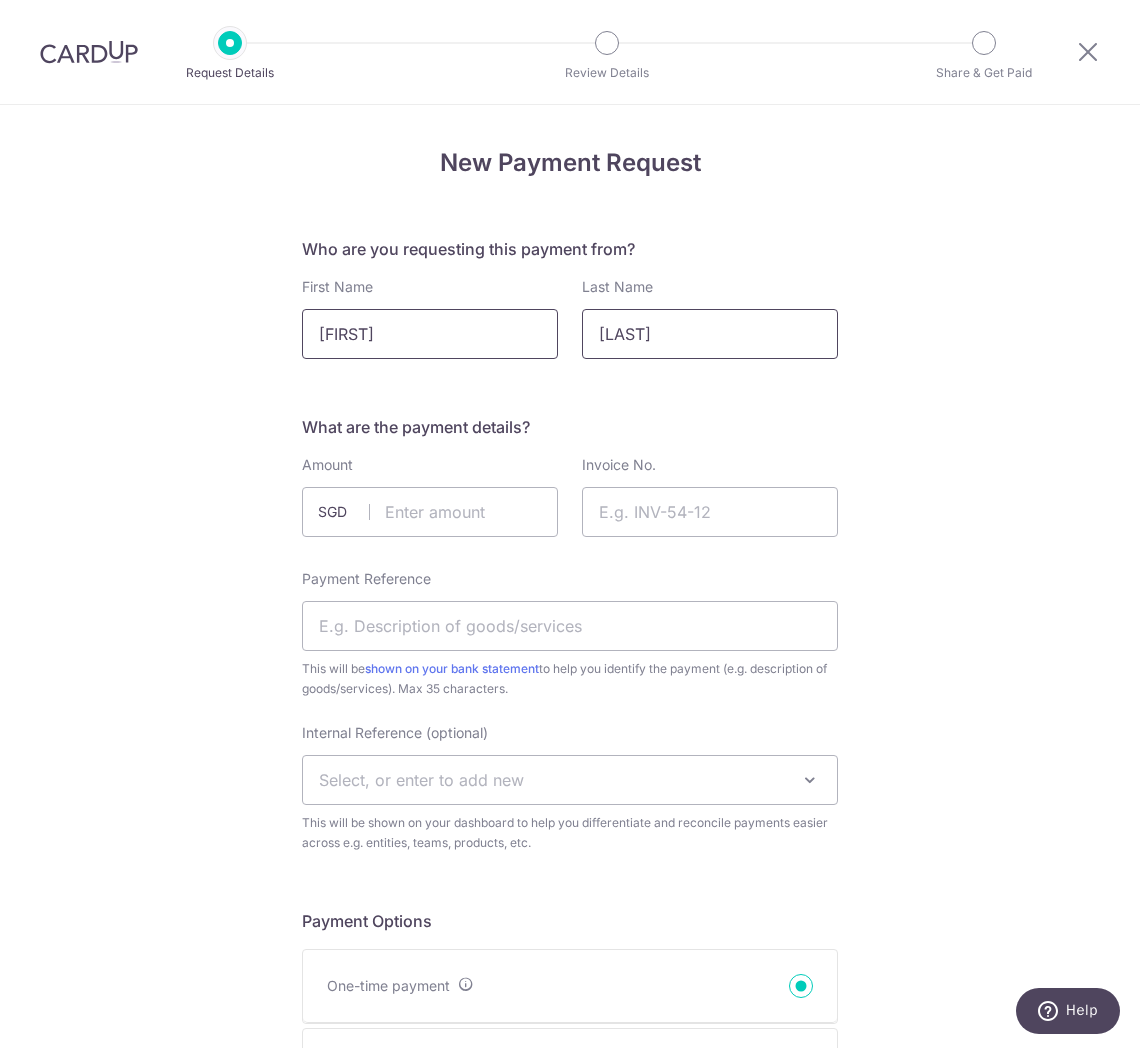 type on "[LAST]" 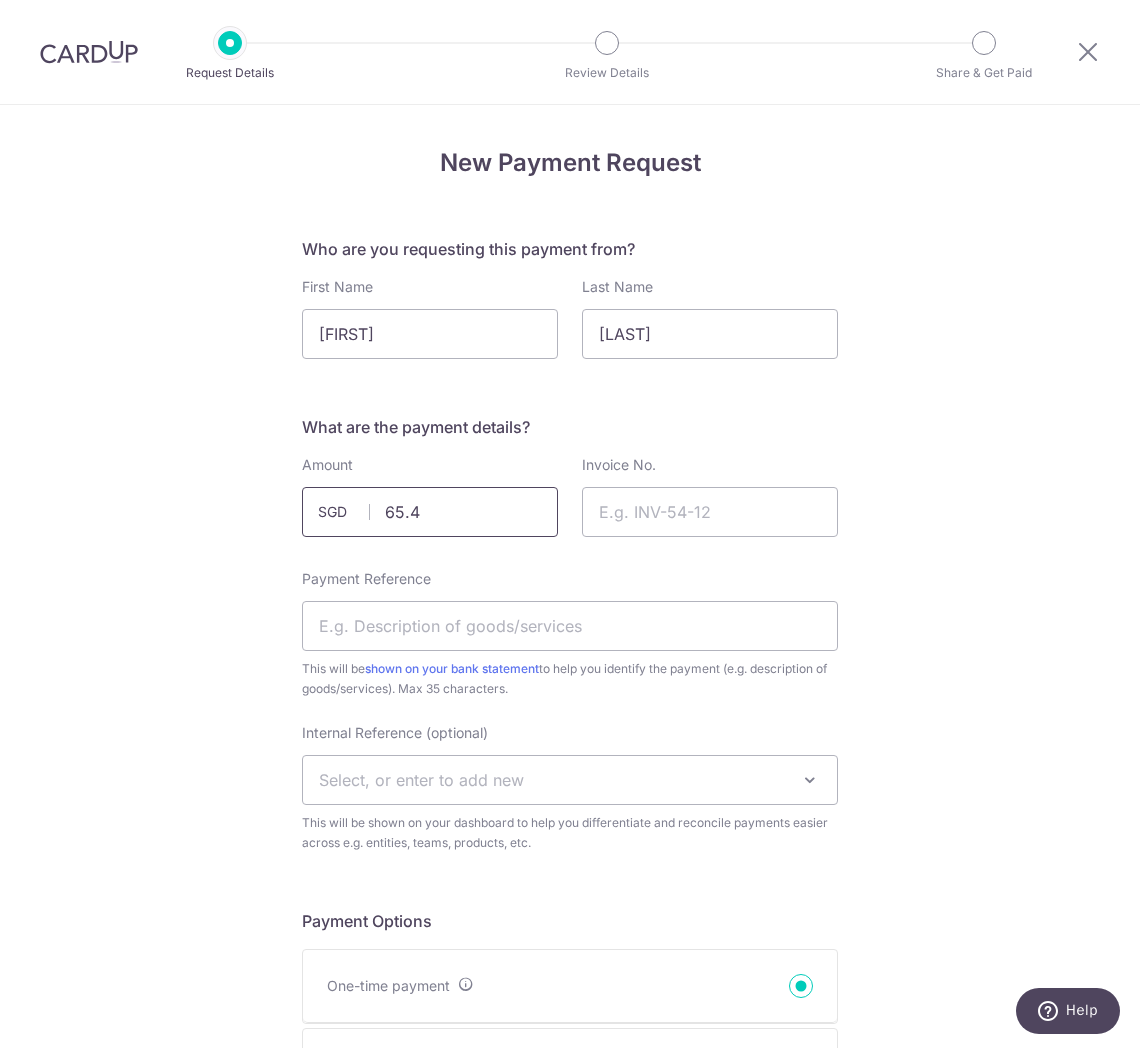type on "65.40" 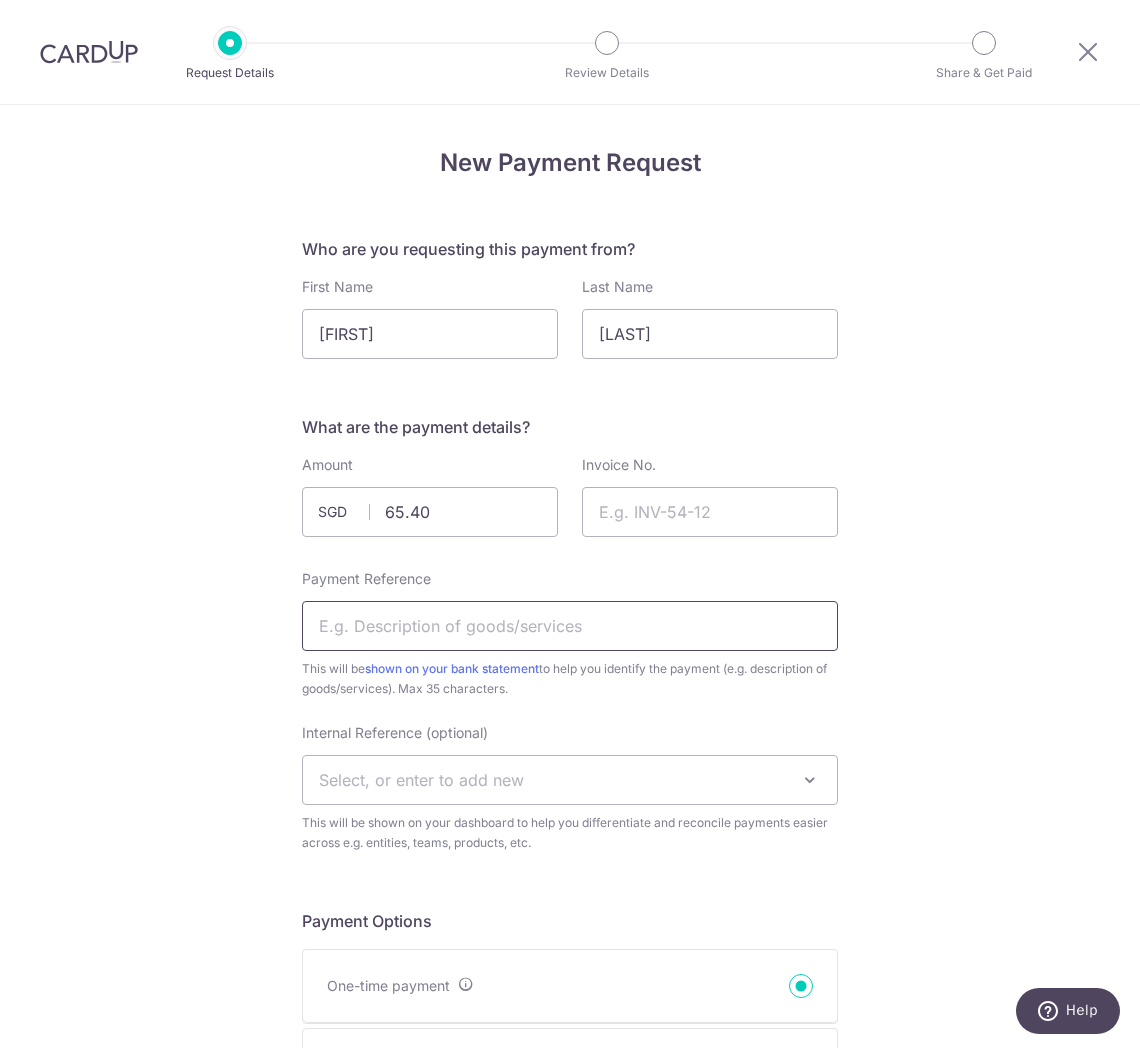 click on "Payment Reference" at bounding box center (570, 626) 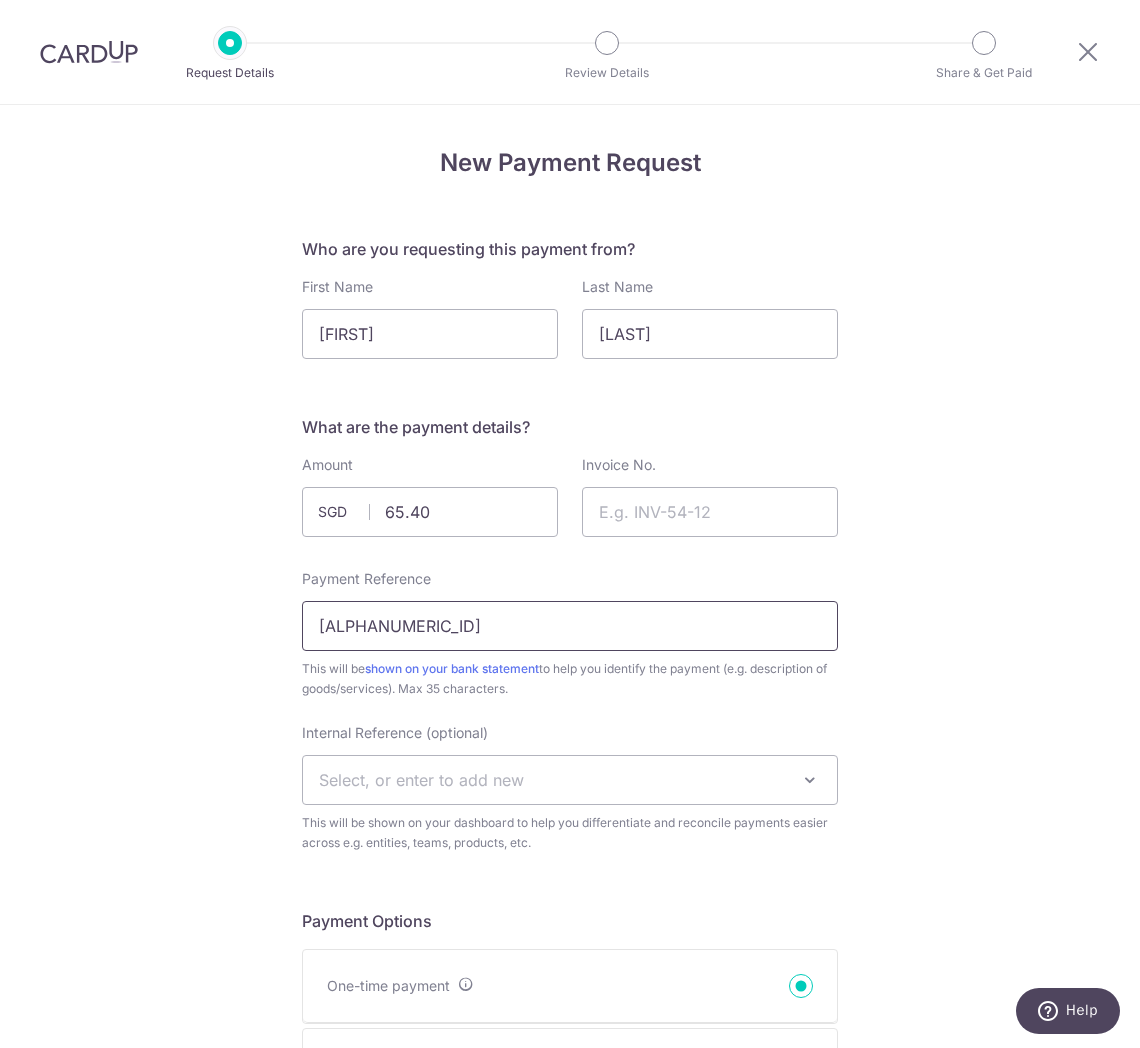 drag, startPoint x: 460, startPoint y: 635, endPoint x: 168, endPoint y: 647, distance: 292.24646 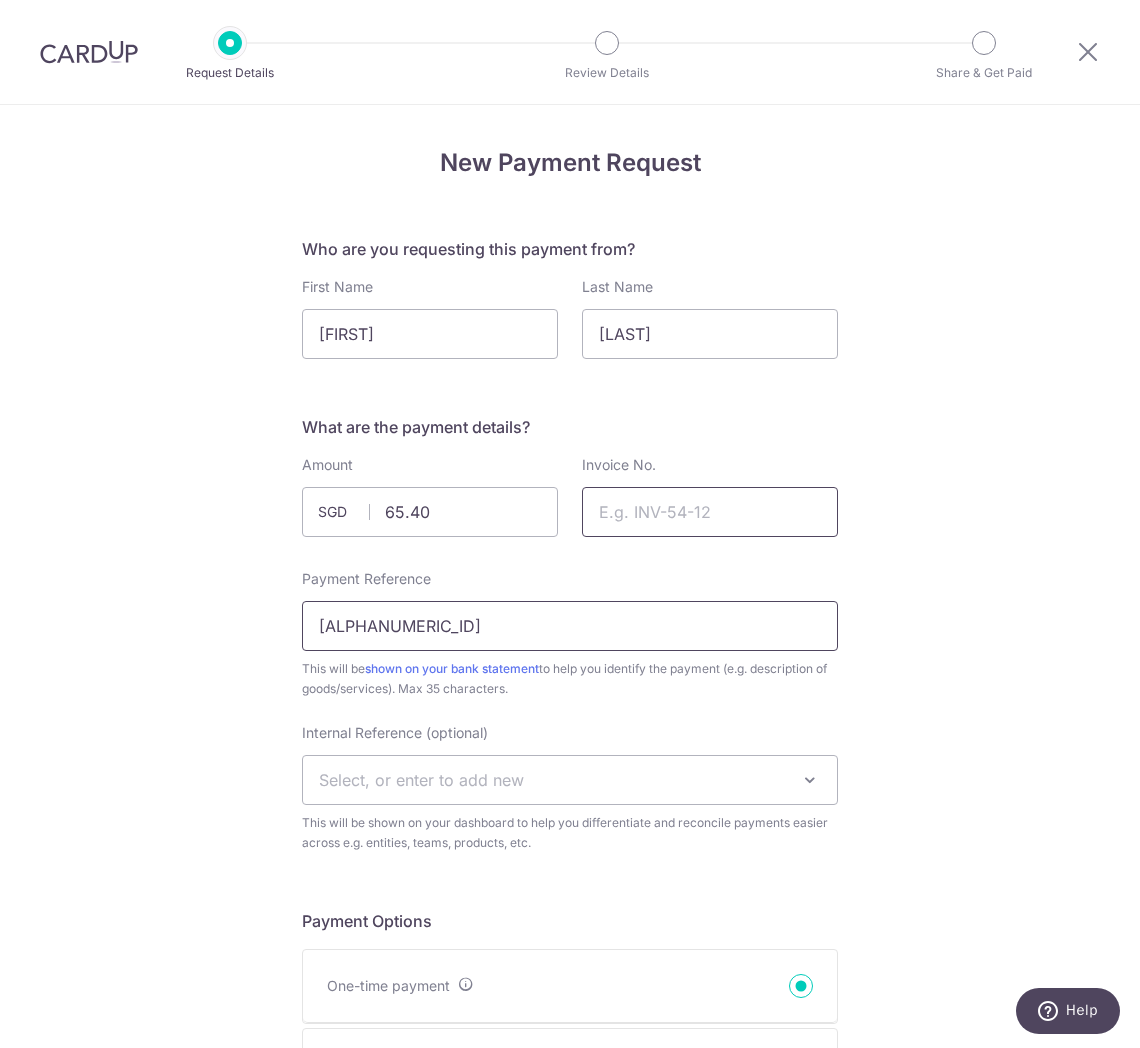 type on "TEC25-002747" 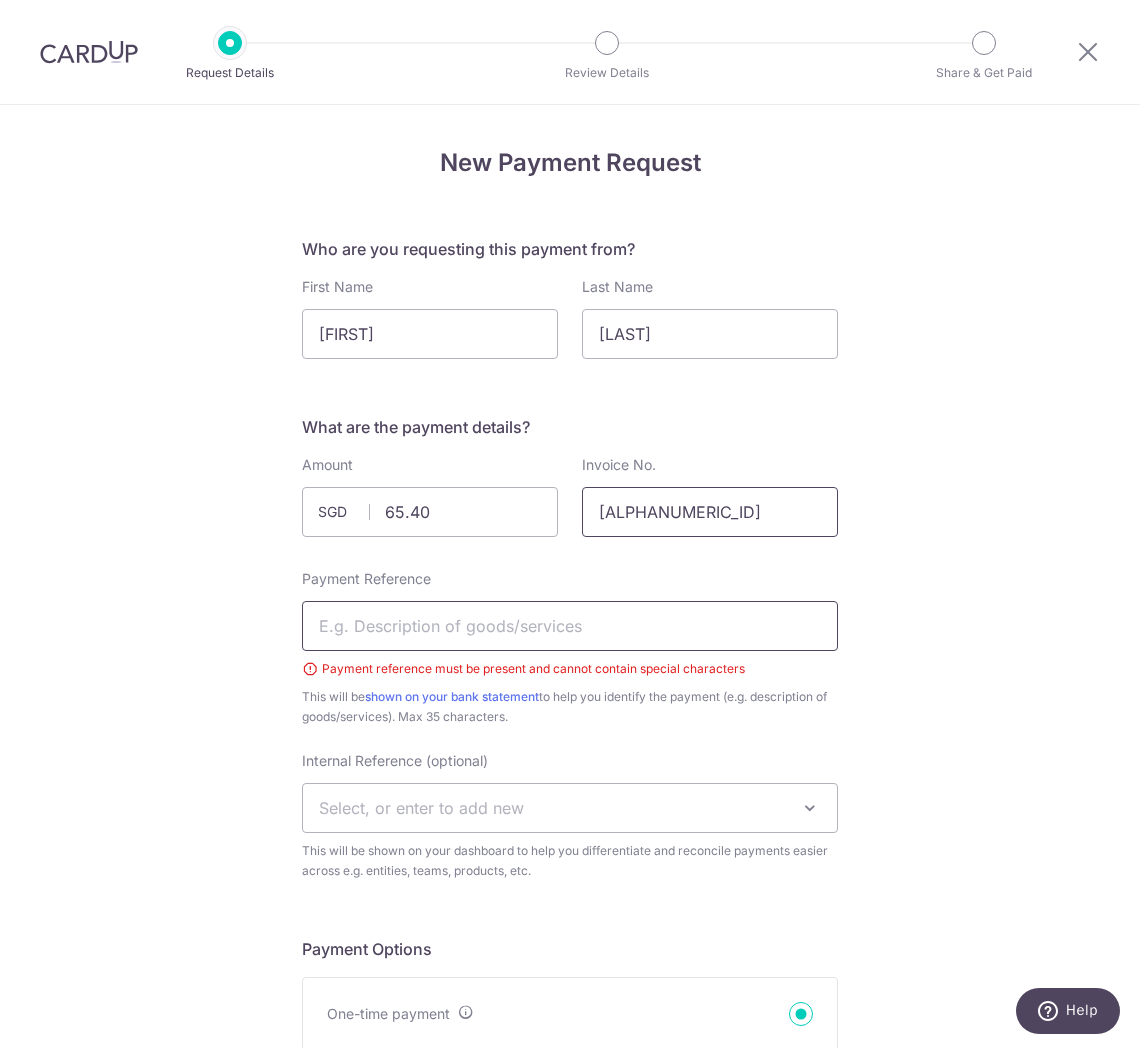 type on "TEC25-002747" 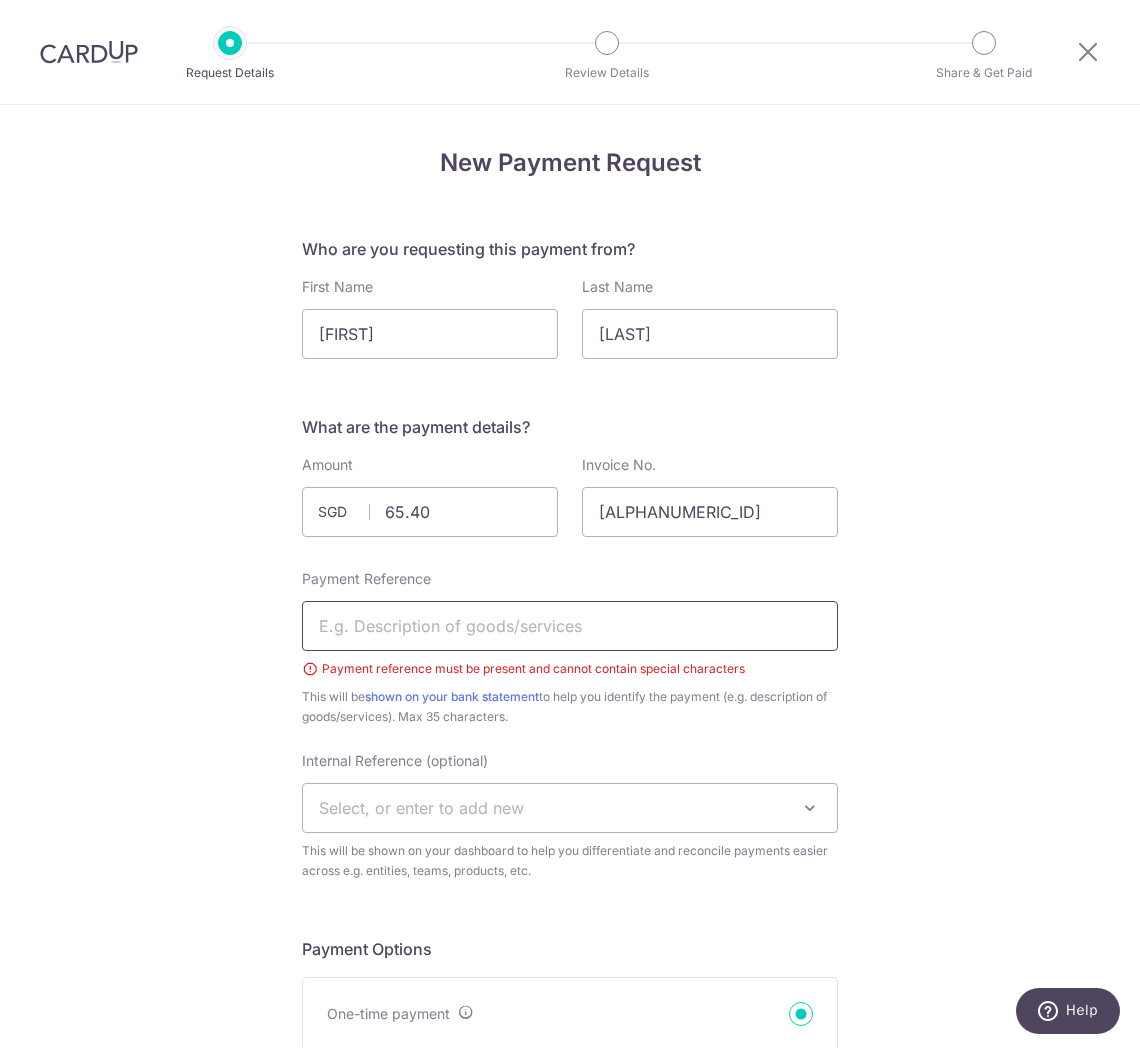 click on "Payment Reference" at bounding box center [570, 626] 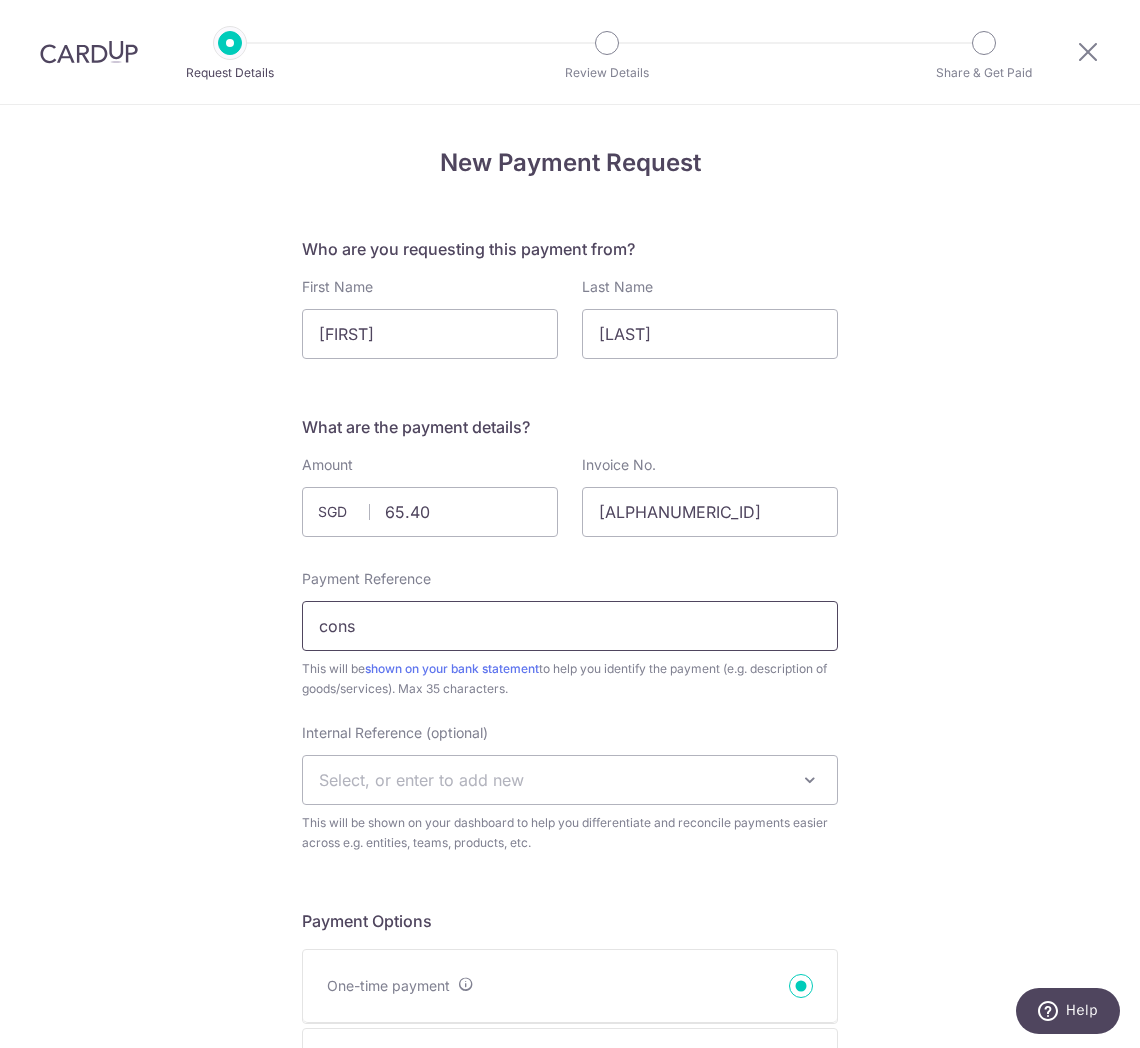type on "Consultation" 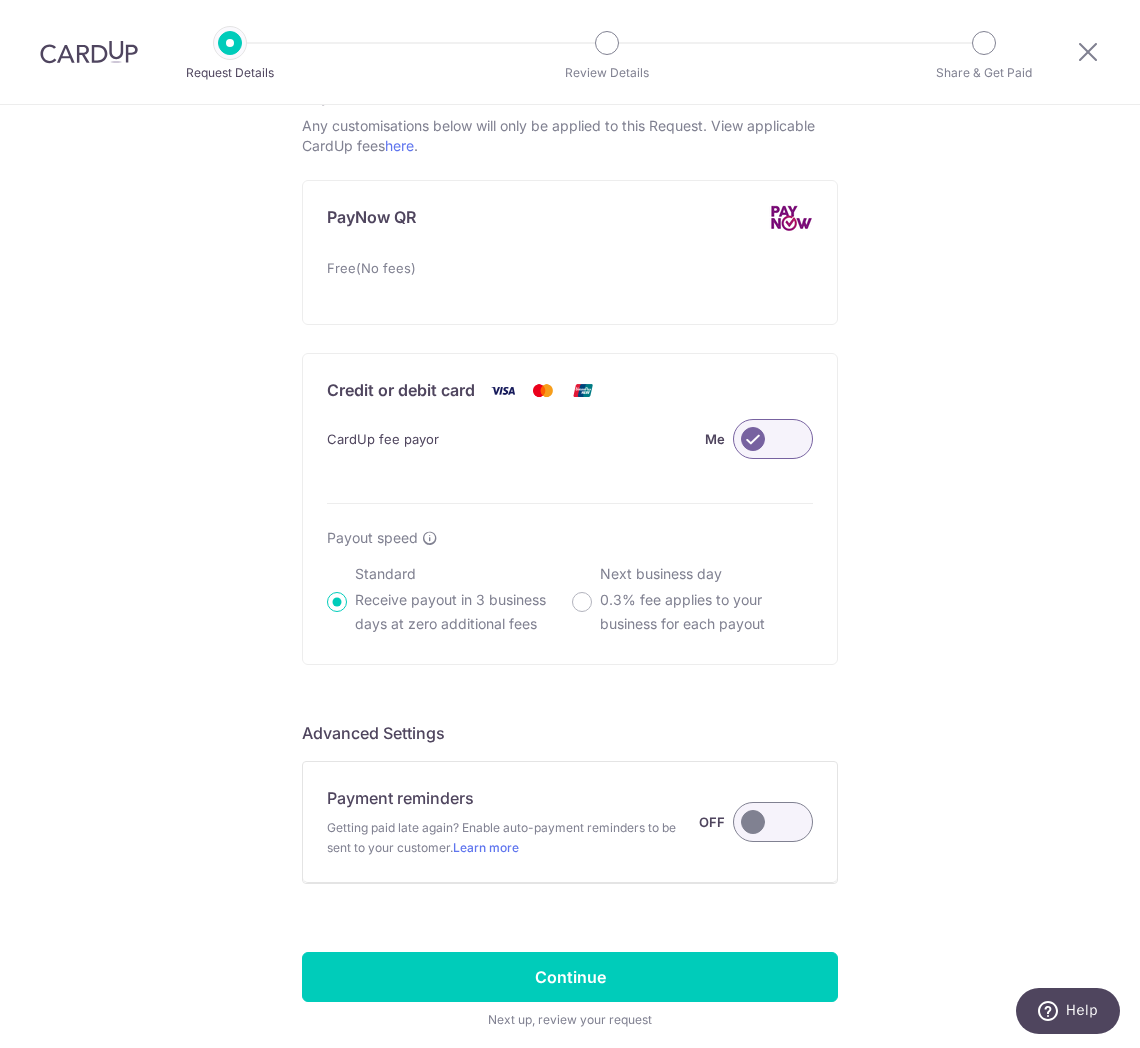 scroll, scrollTop: 1211, scrollLeft: 0, axis: vertical 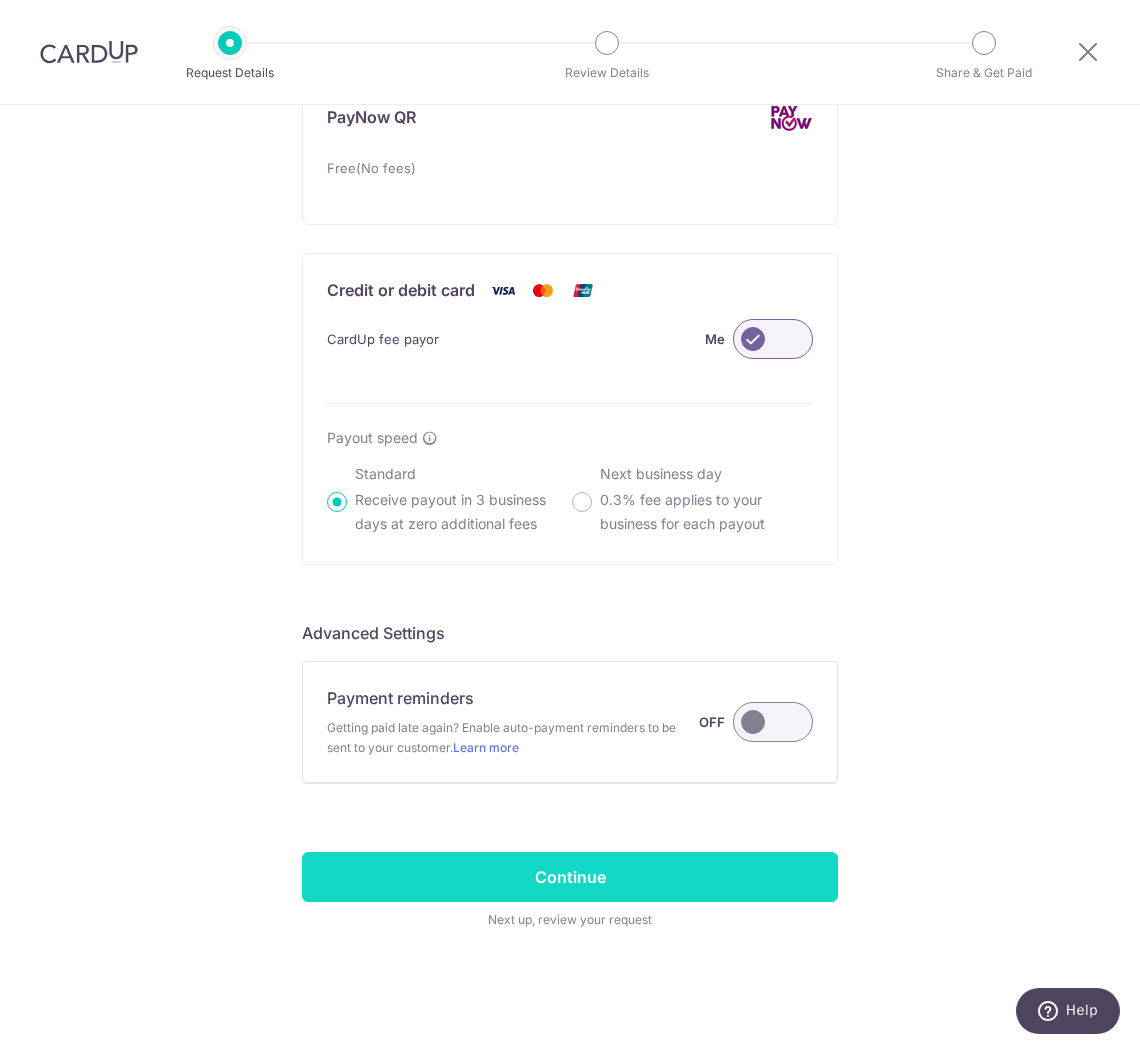 click on "Continue" at bounding box center (570, 877) 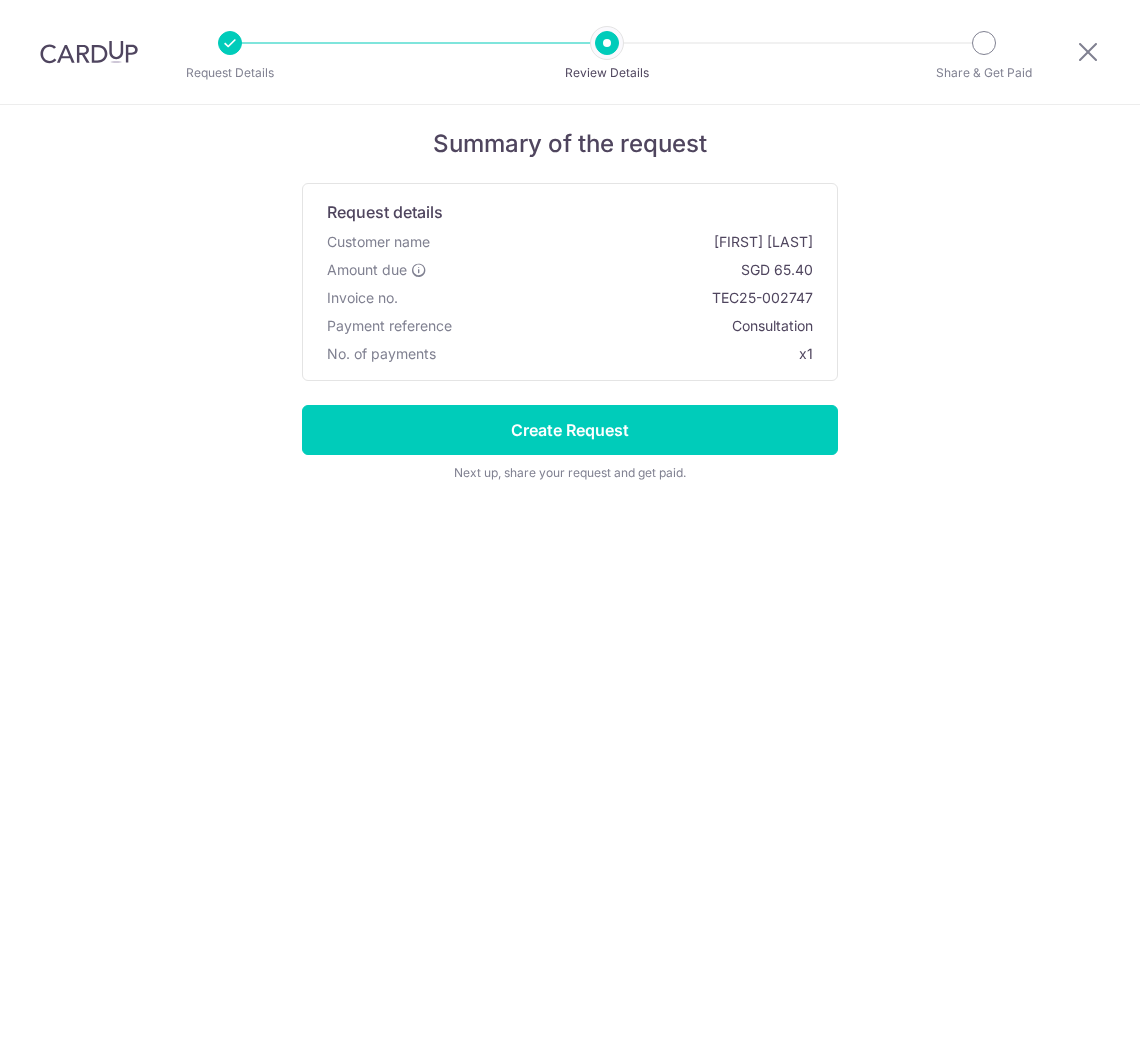 scroll, scrollTop: 0, scrollLeft: 0, axis: both 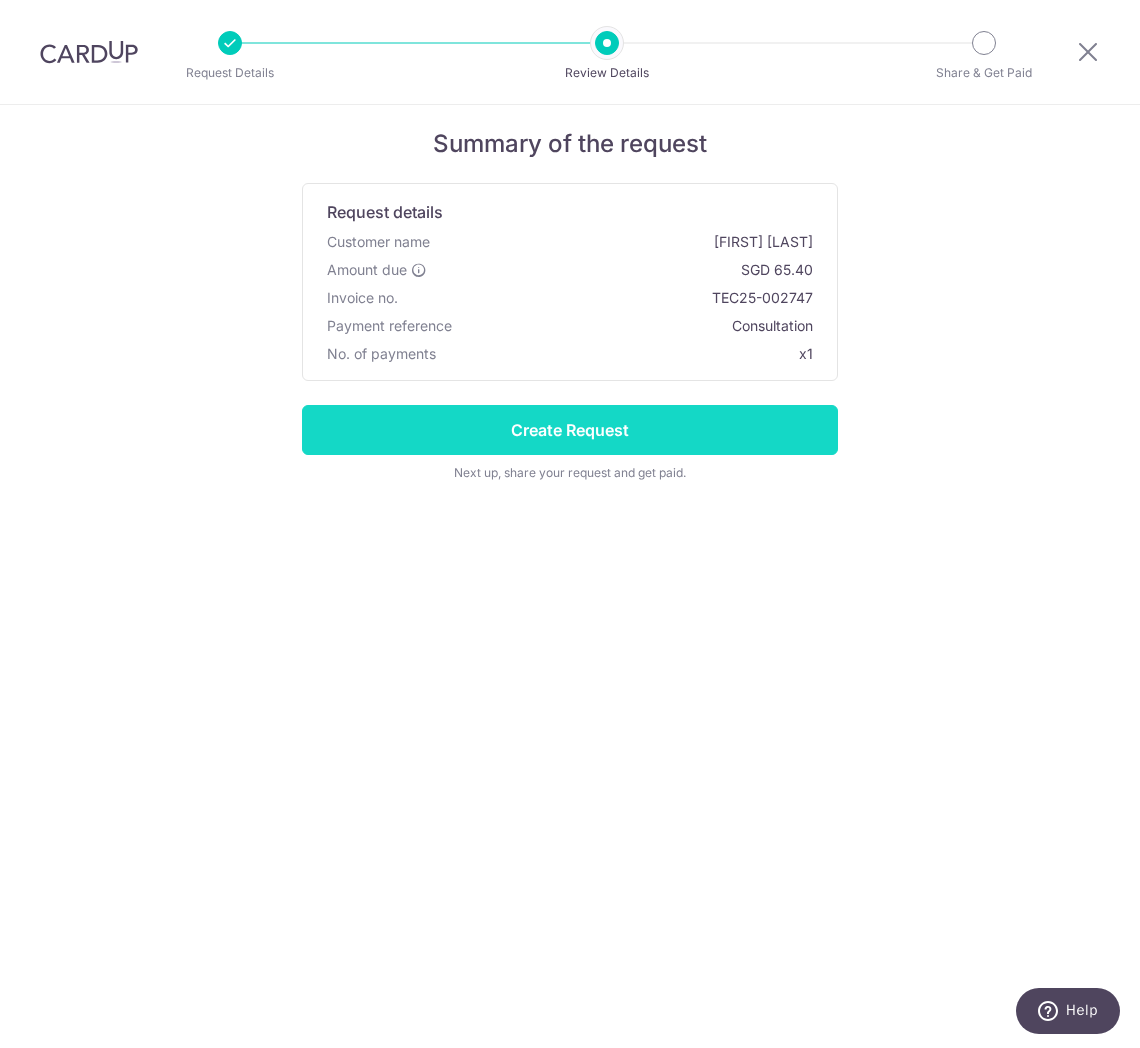 click on "Create Request" at bounding box center (570, 430) 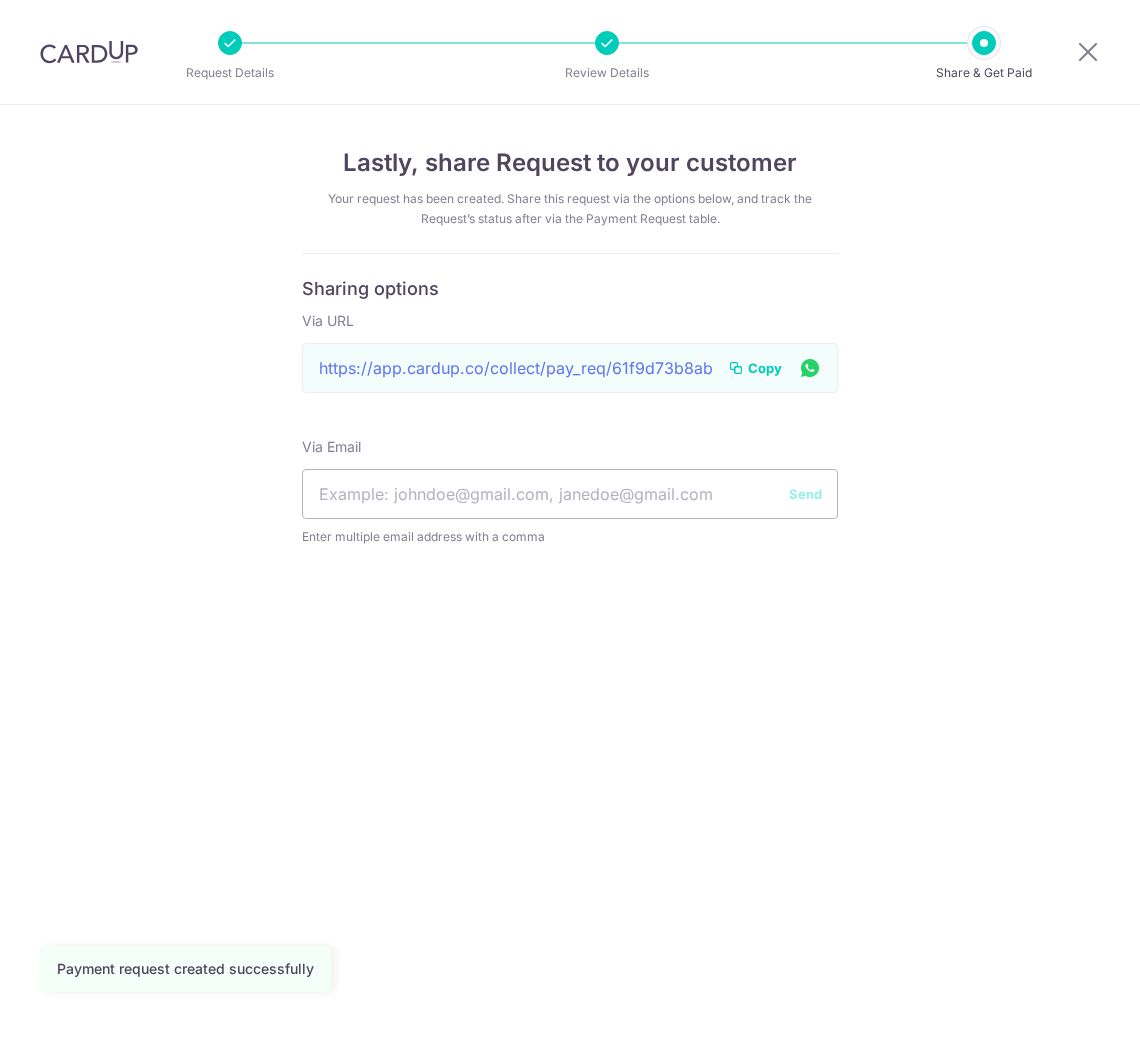 scroll, scrollTop: 0, scrollLeft: 0, axis: both 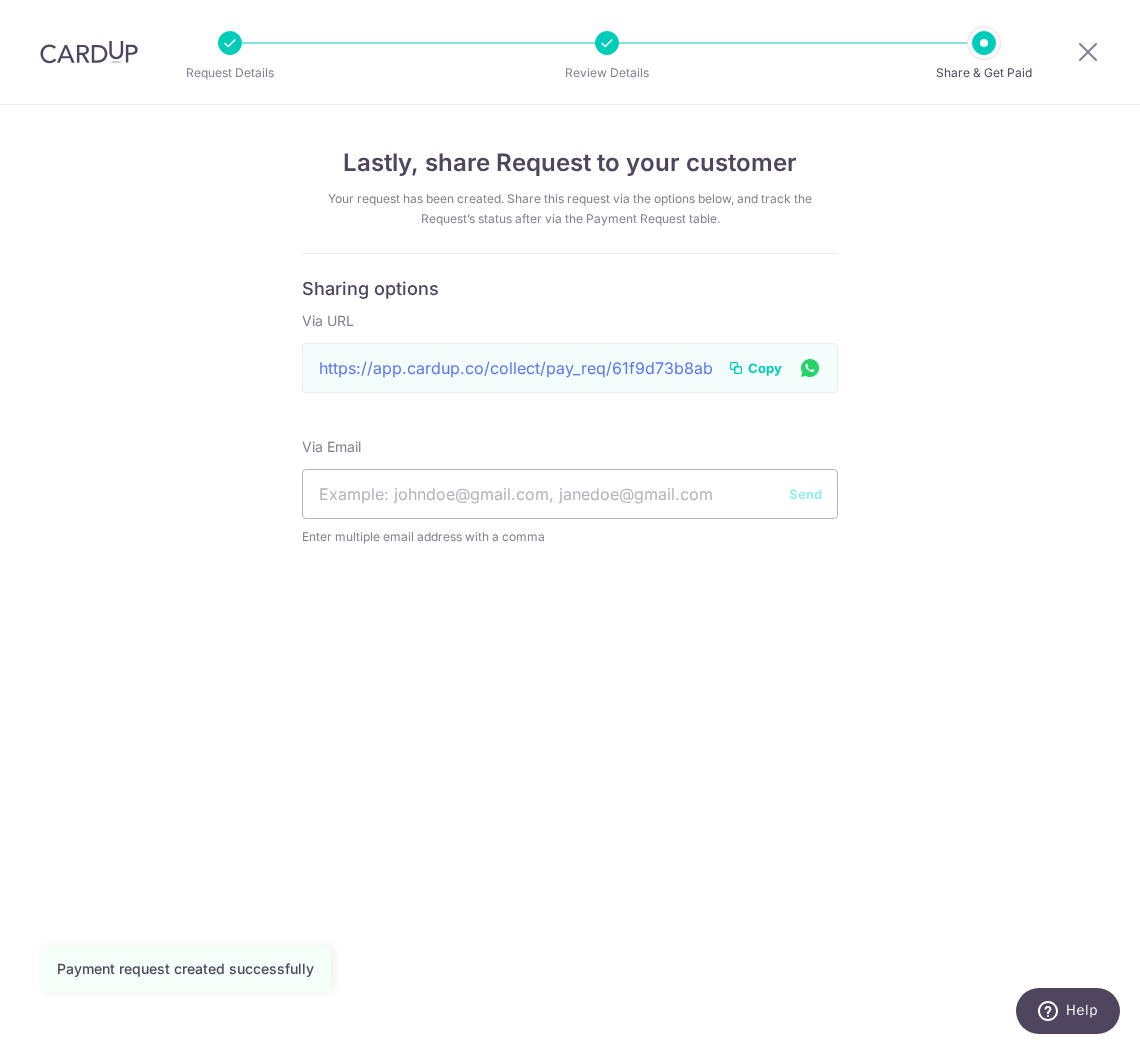 click on "Copy" at bounding box center (765, 368) 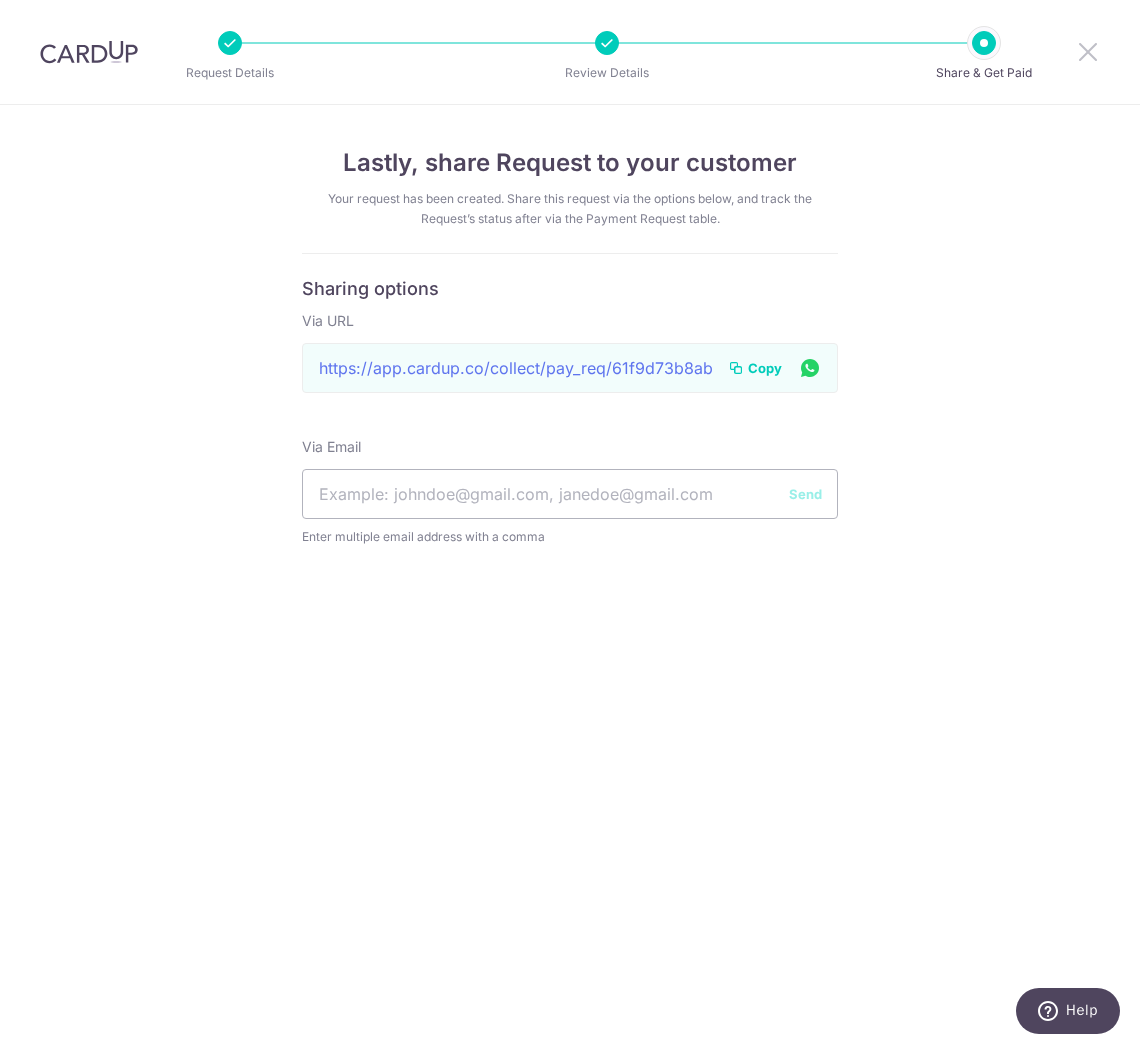 click at bounding box center [1088, 51] 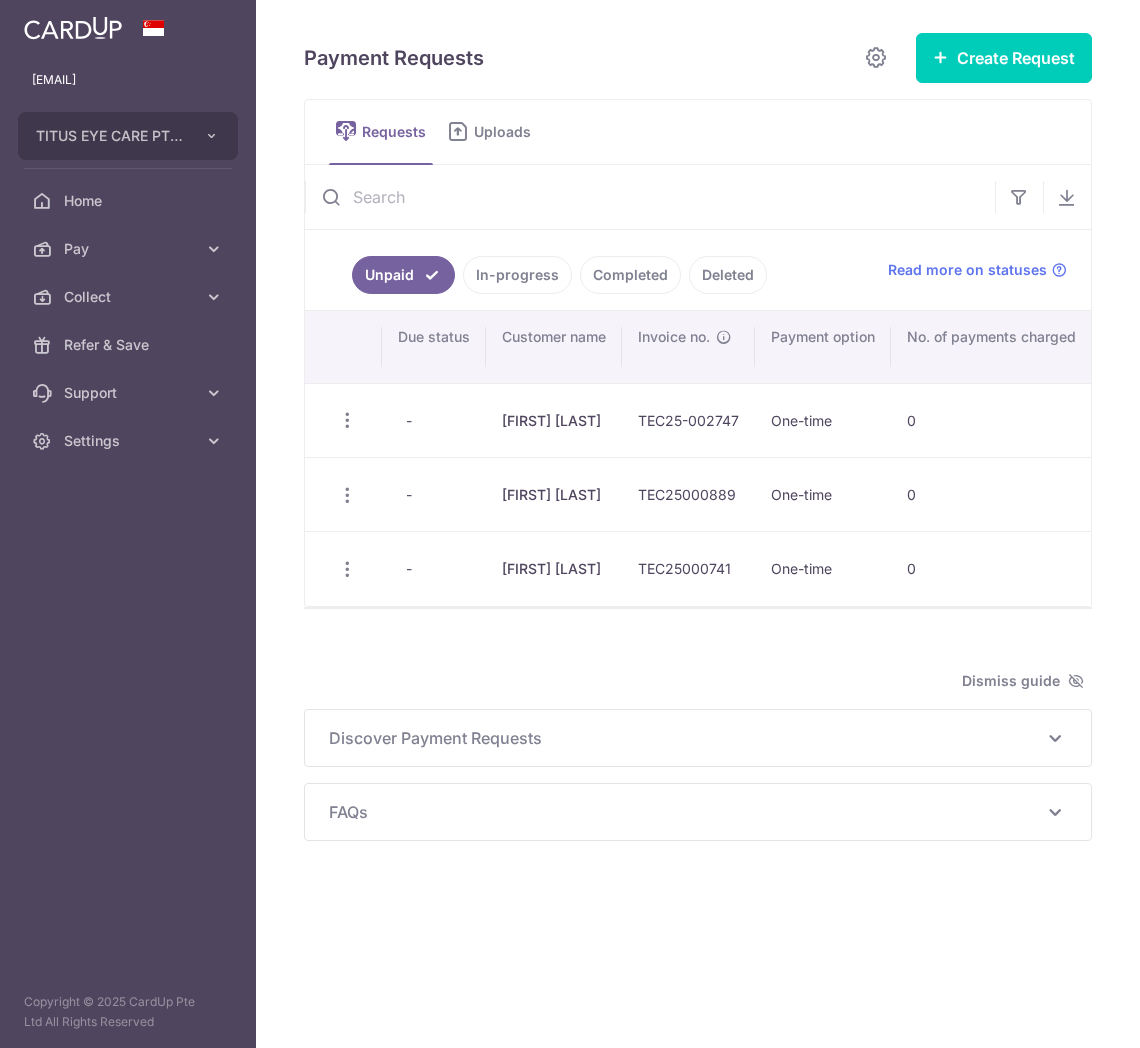 scroll, scrollTop: 0, scrollLeft: 0, axis: both 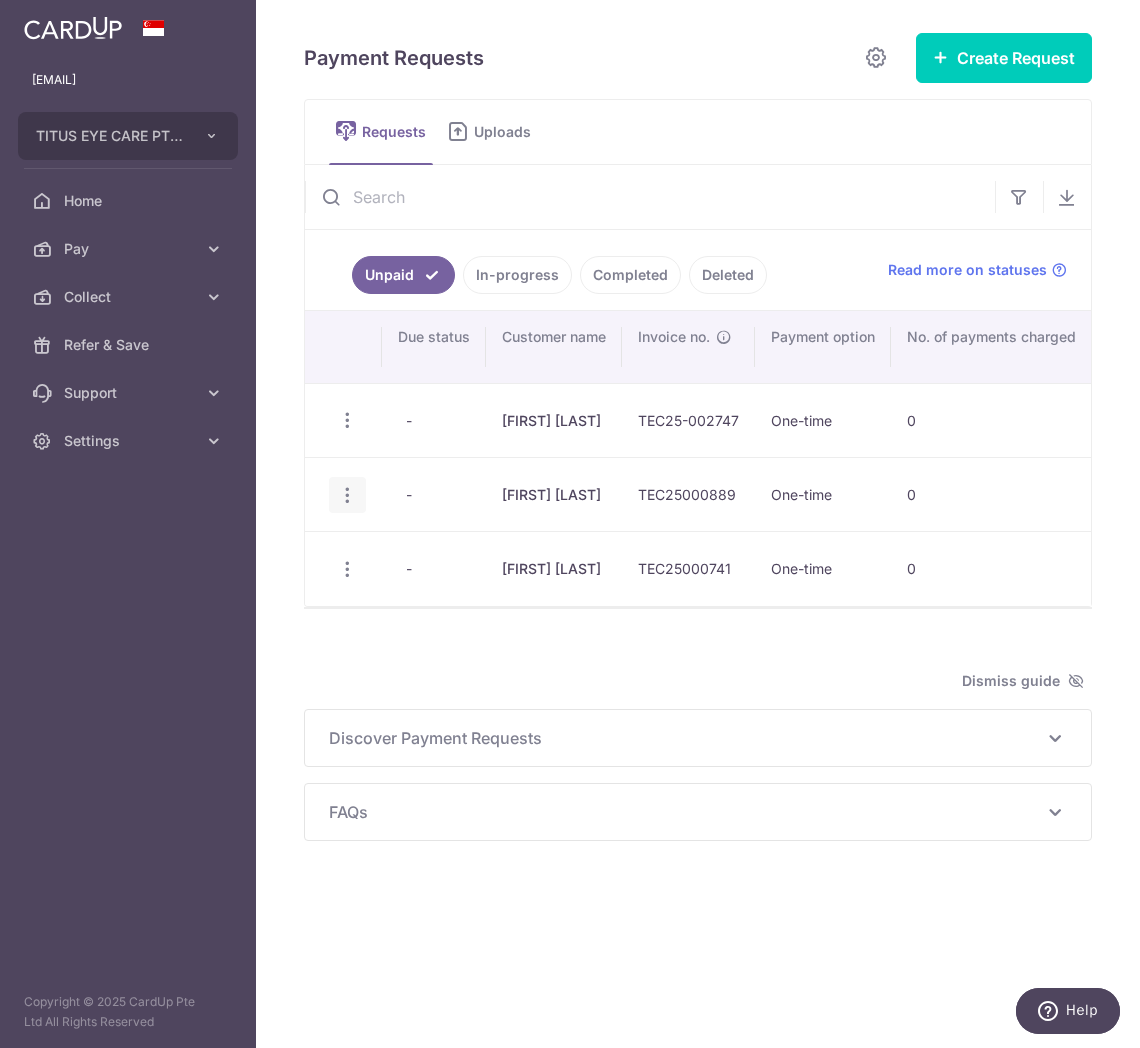 click at bounding box center (347, 495) 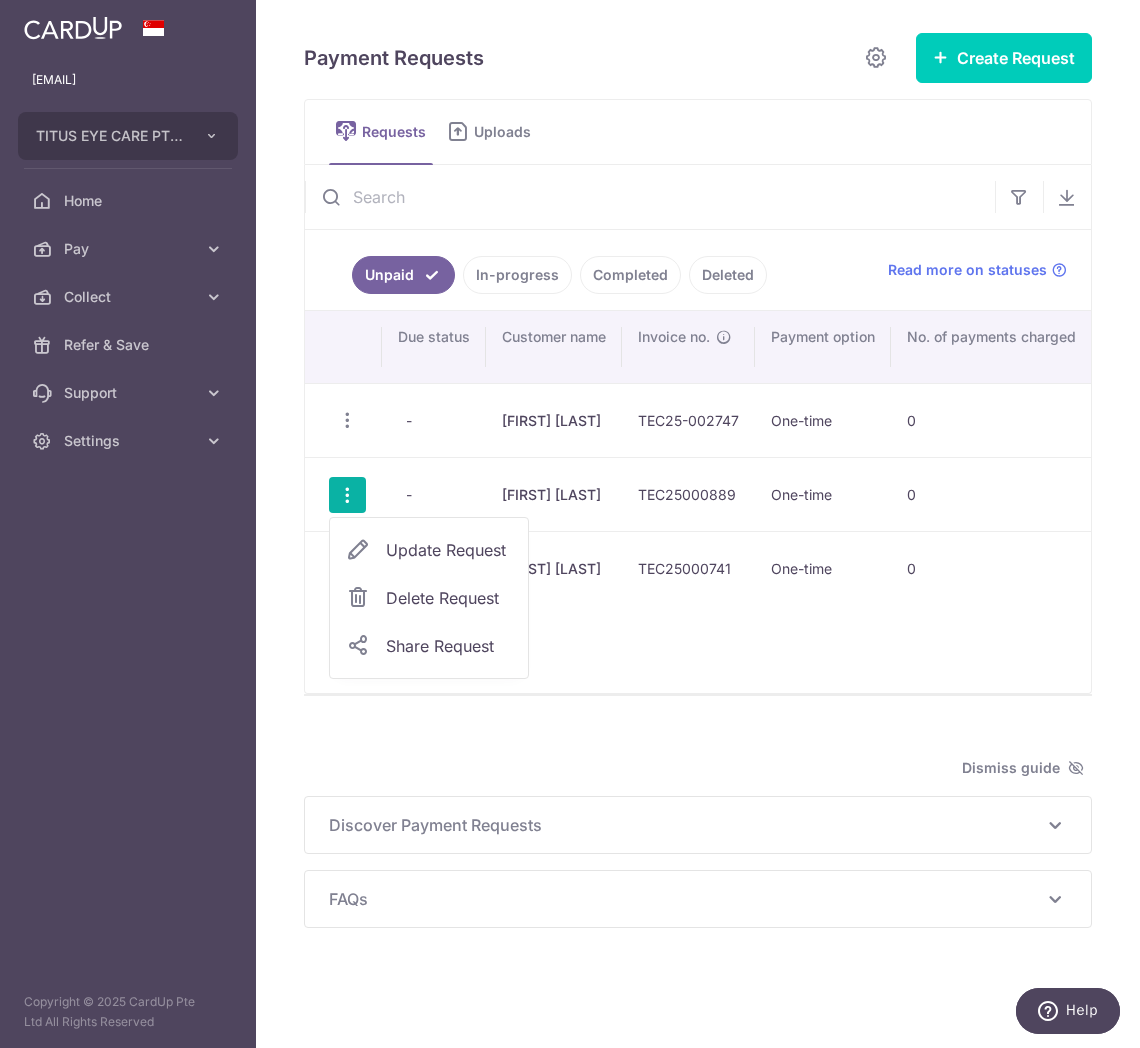 click on "Delete Request" at bounding box center (449, 598) 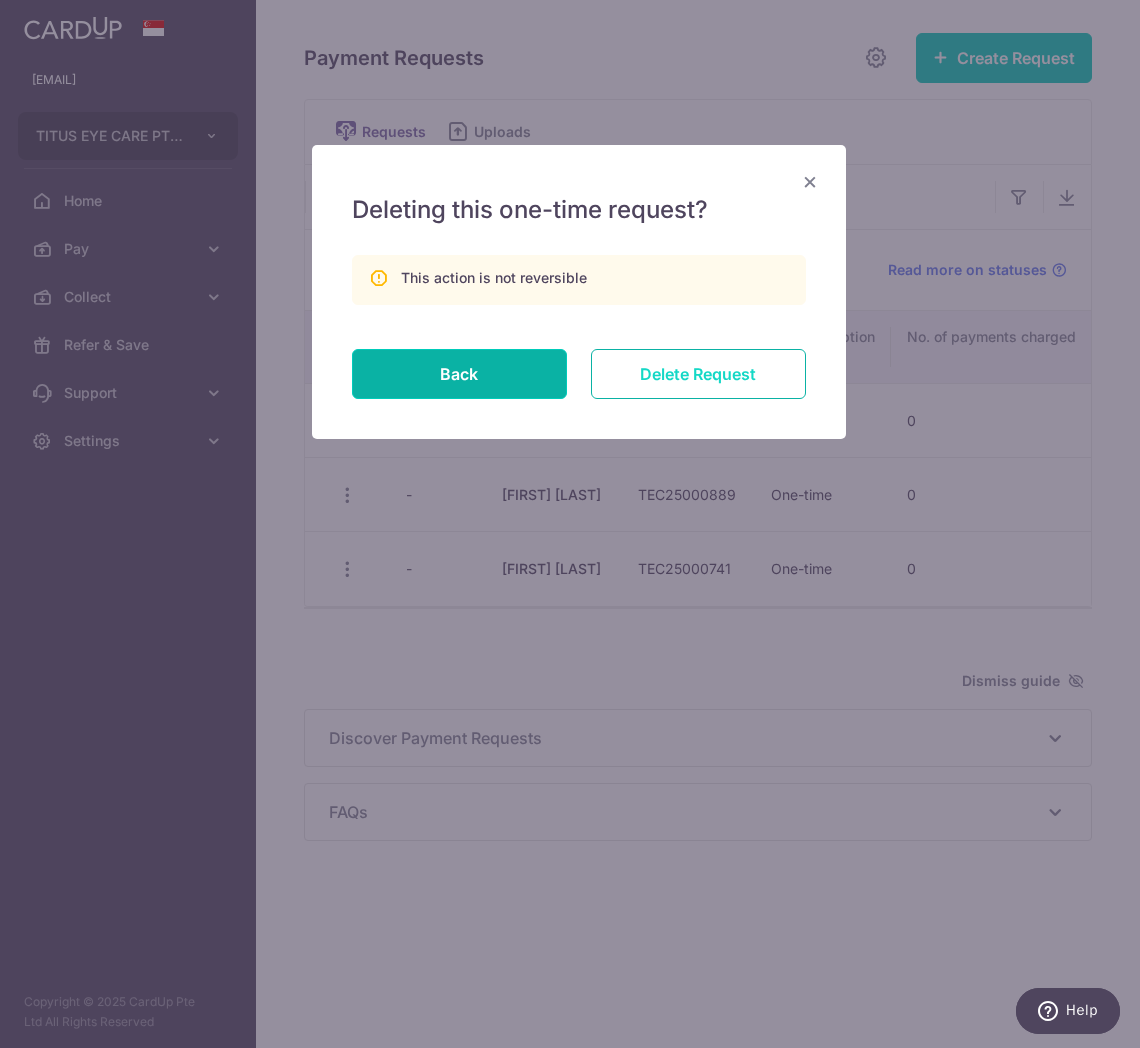 click on "Delete Request" at bounding box center [698, 374] 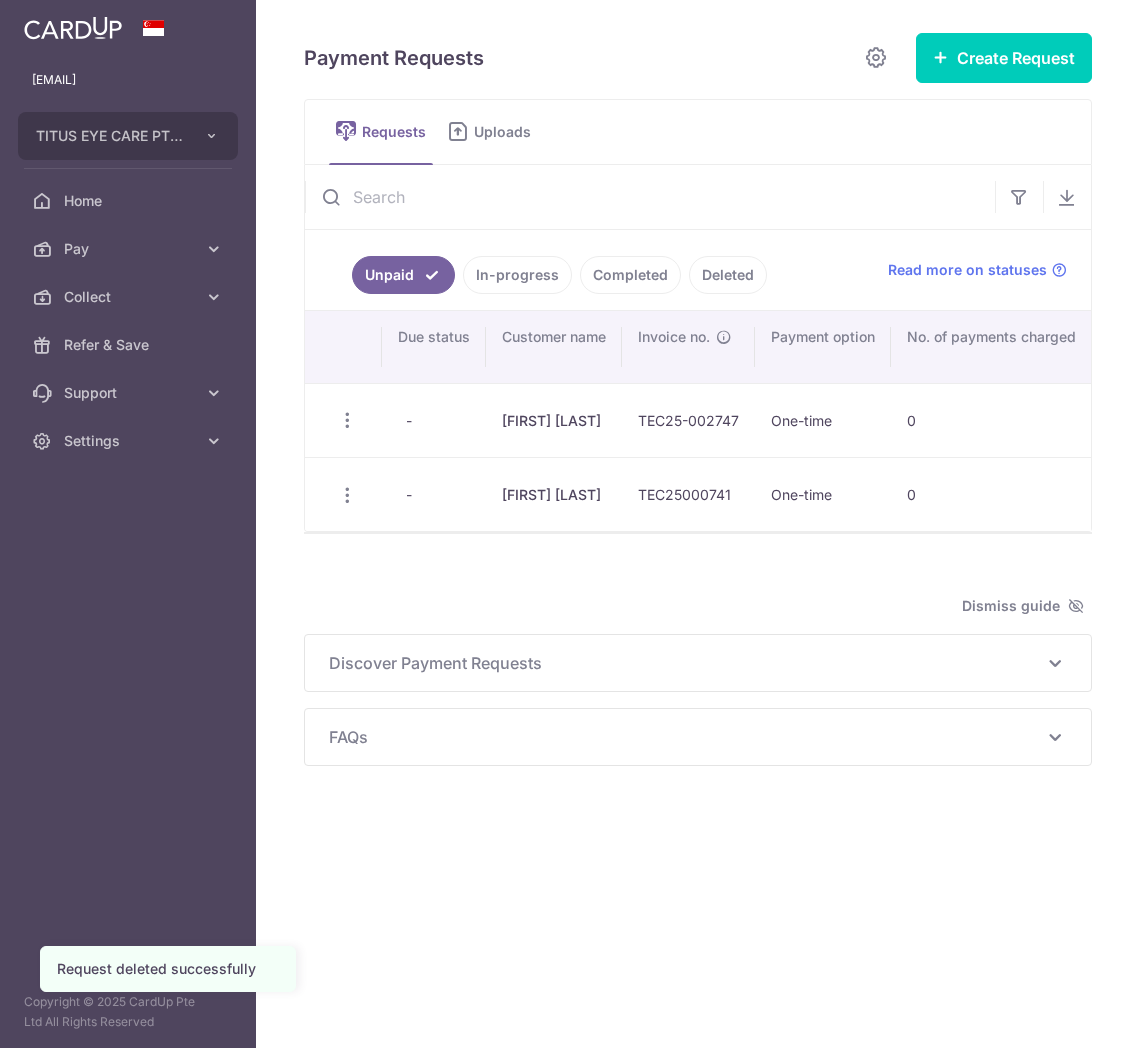scroll, scrollTop: 0, scrollLeft: 0, axis: both 